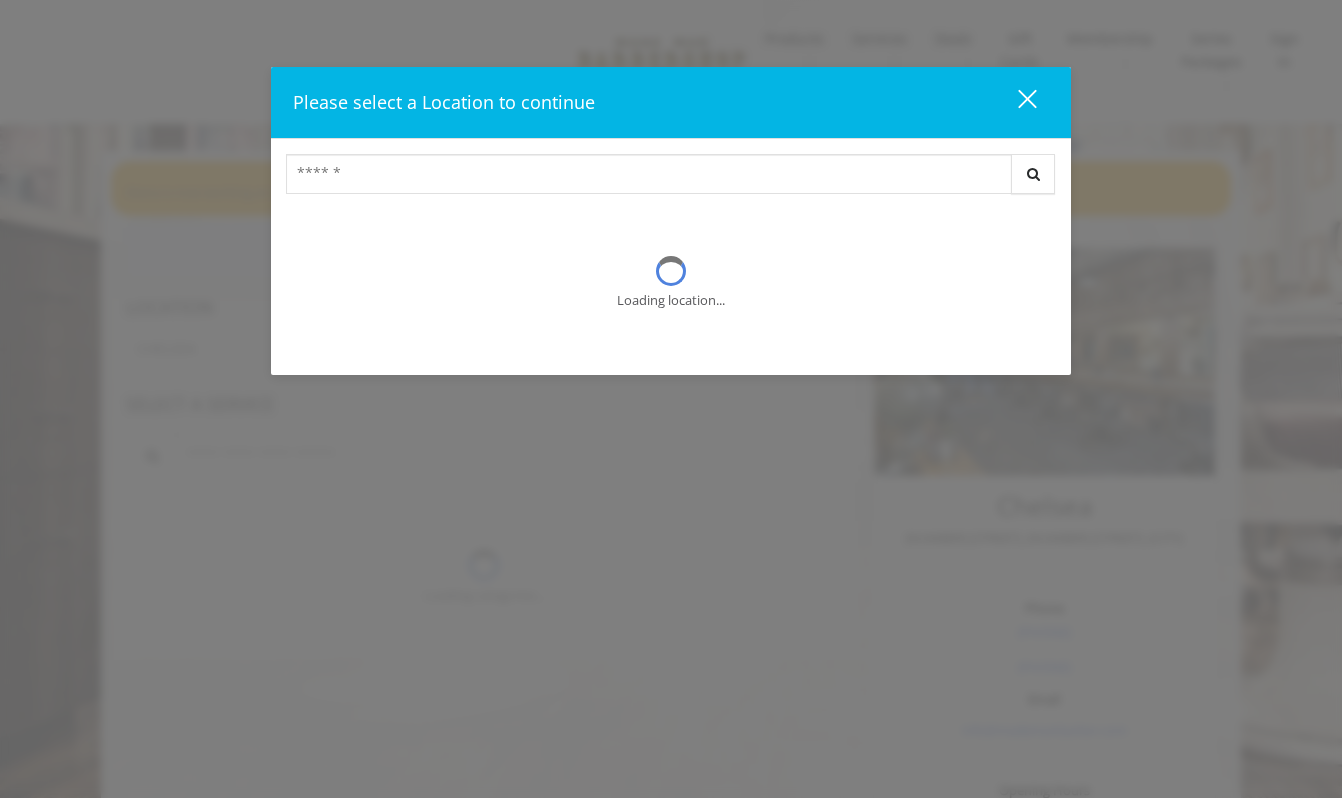 scroll, scrollTop: 0, scrollLeft: 0, axis: both 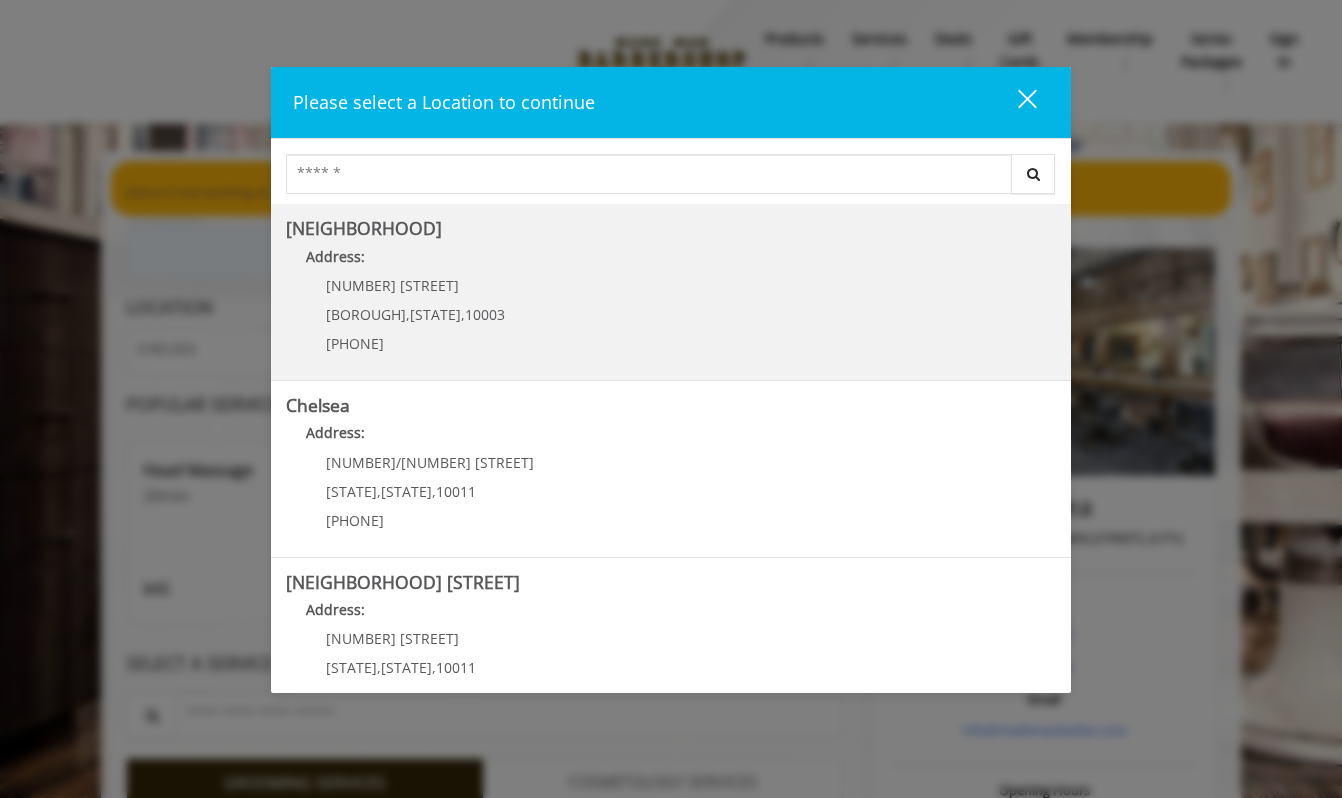 click on "Greenwich Village Address: 60 E 8th St Manhattan ,  New York ,  10003 (212) 598-1840" at bounding box center [671, 292] 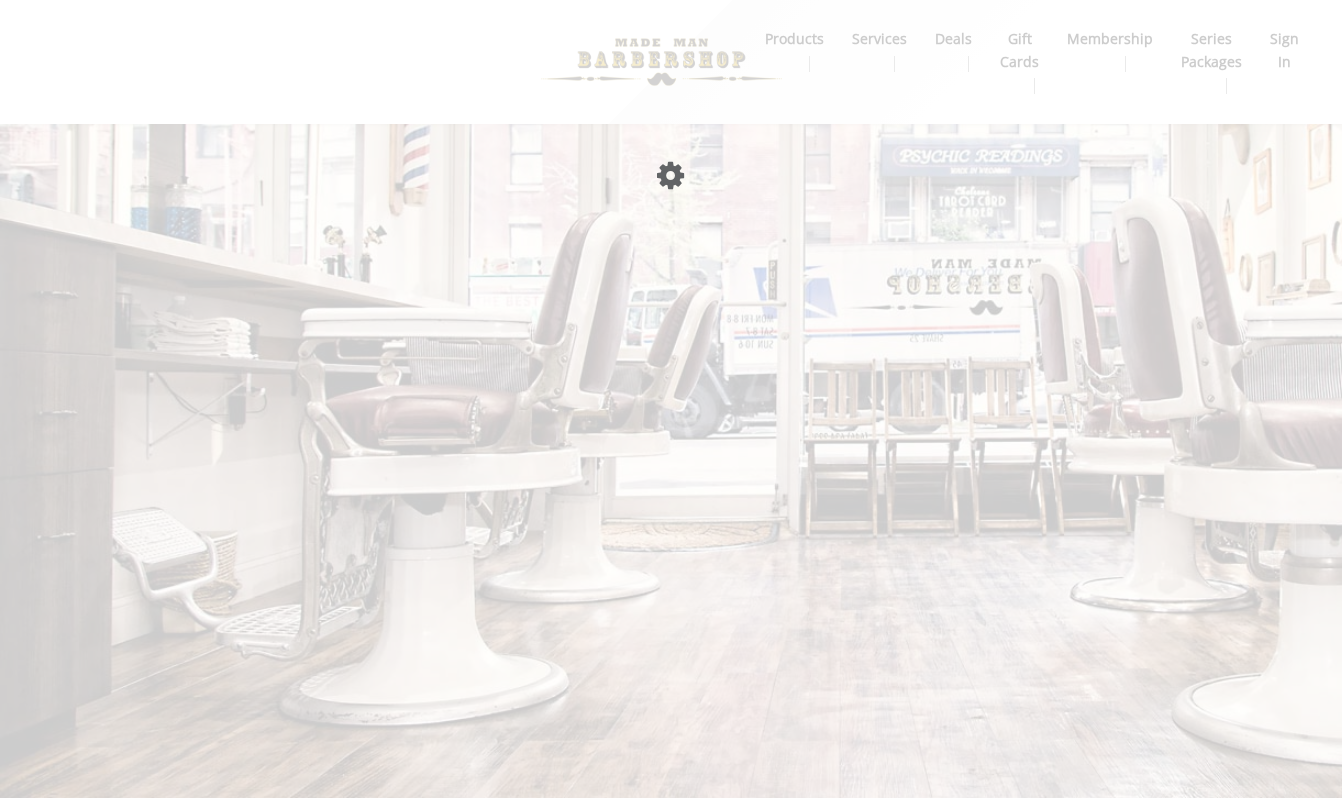 scroll, scrollTop: 0, scrollLeft: 0, axis: both 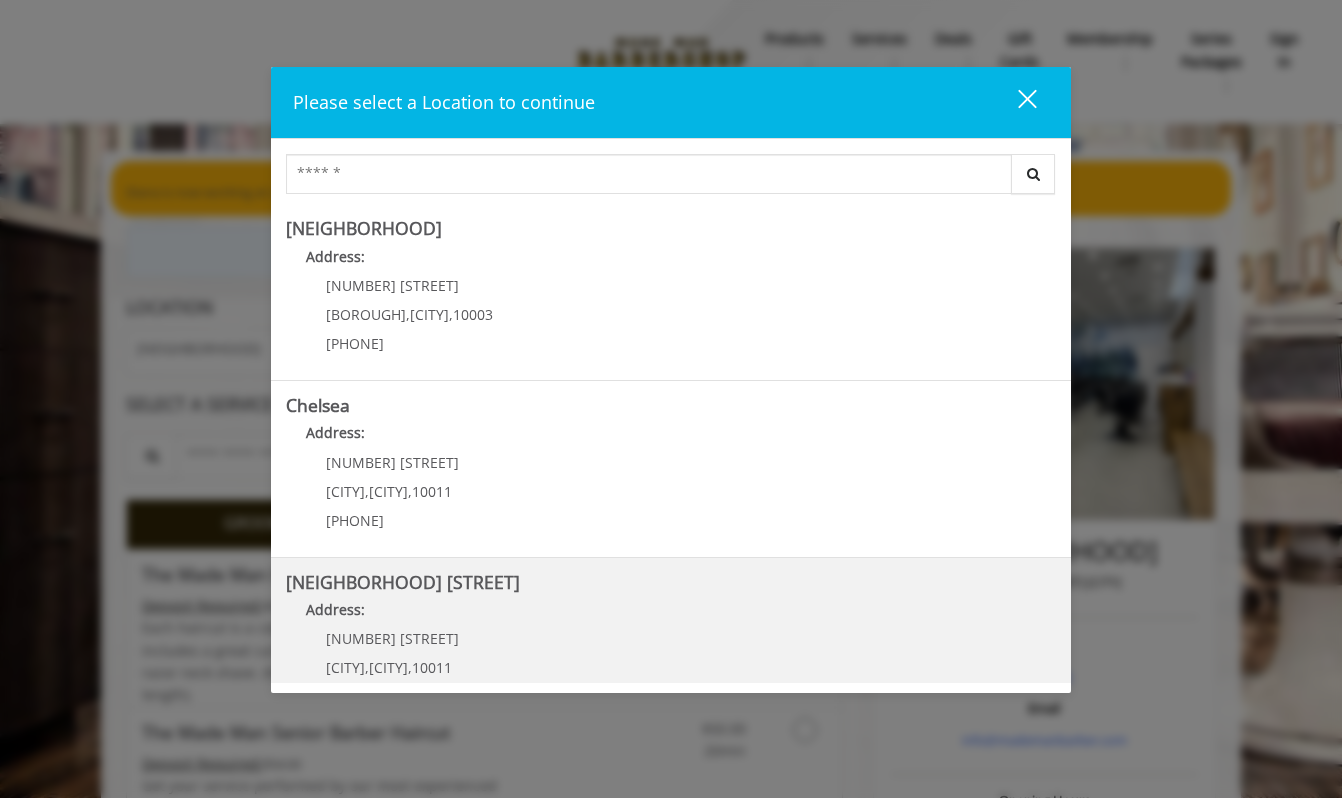 click on "267 W 15th St" at bounding box center [392, 638] 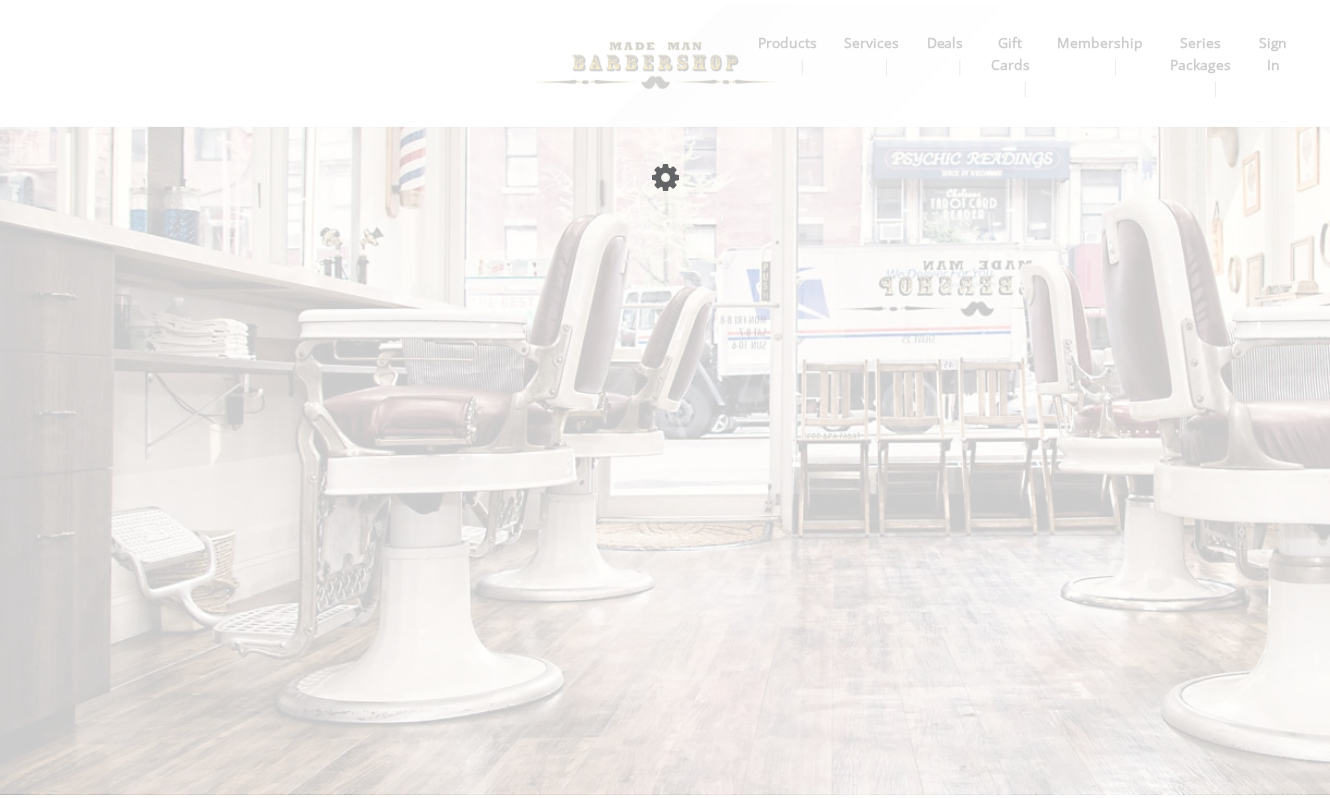scroll, scrollTop: 0, scrollLeft: 0, axis: both 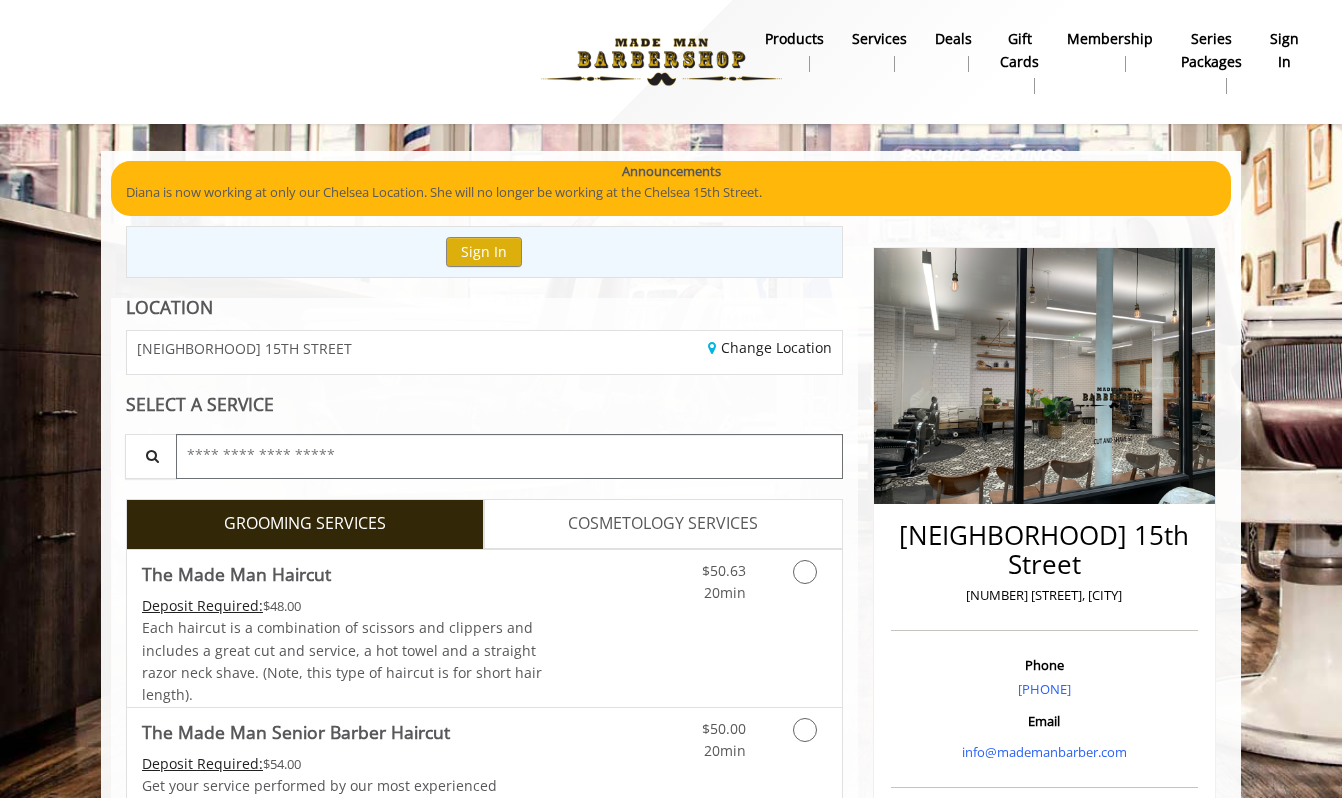 click at bounding box center [509, 456] 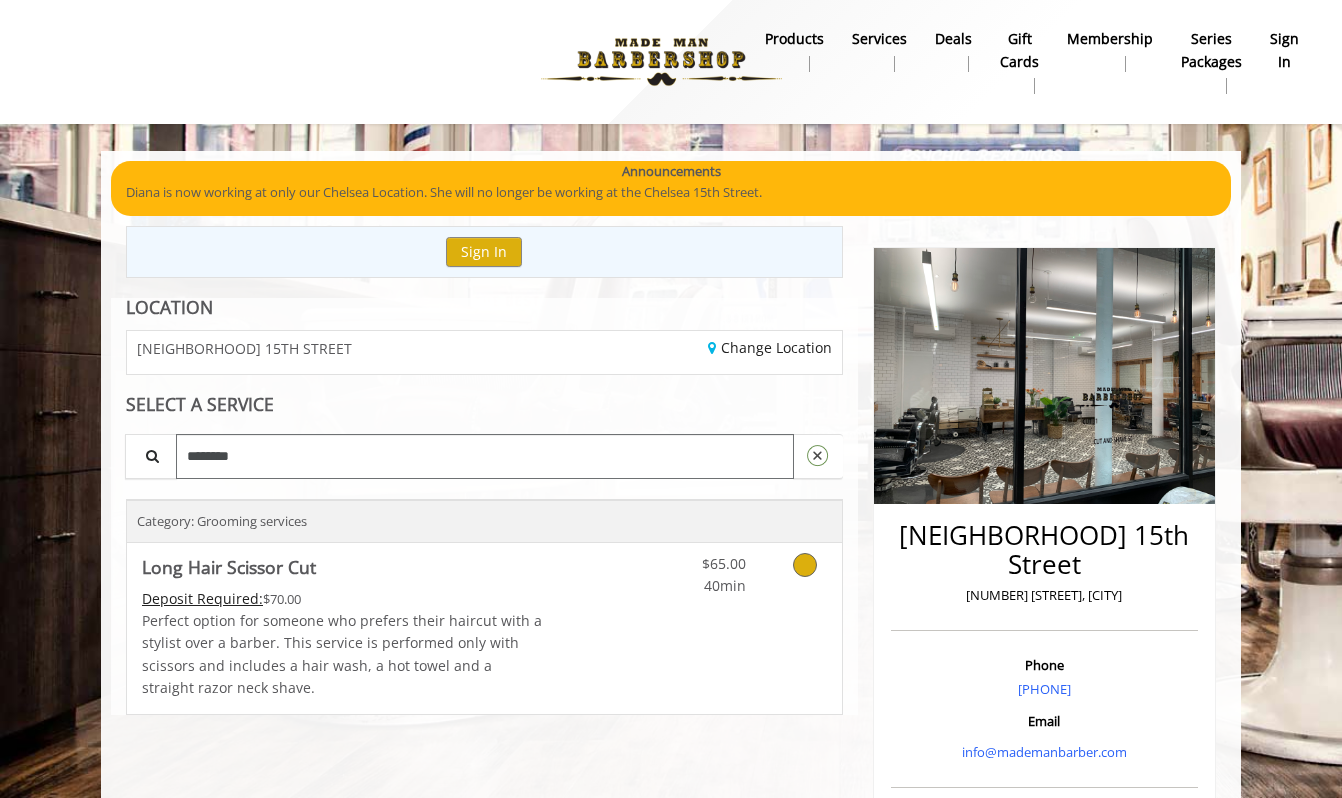 type on "********" 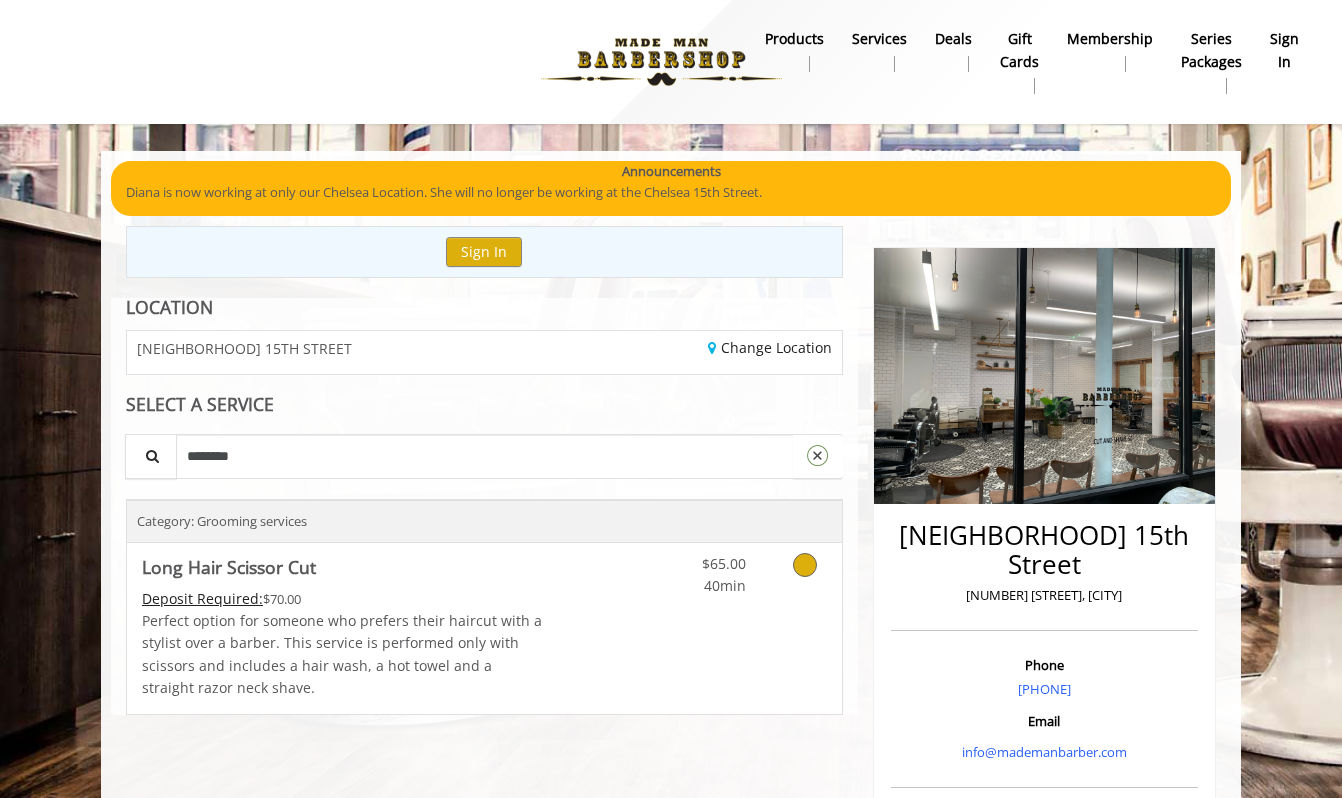 click on "Long Hair Scissor Cut" at bounding box center (229, 567) 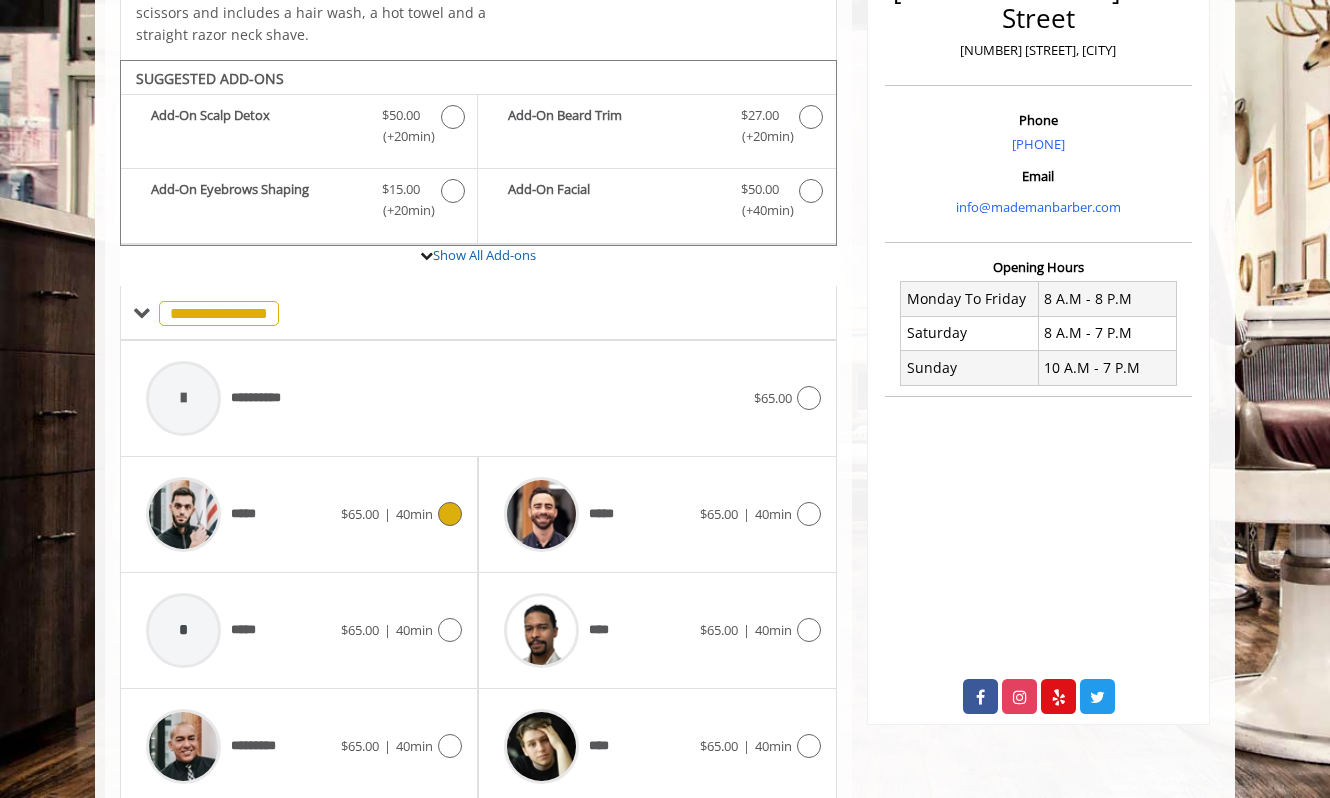 scroll, scrollTop: 605, scrollLeft: 0, axis: vertical 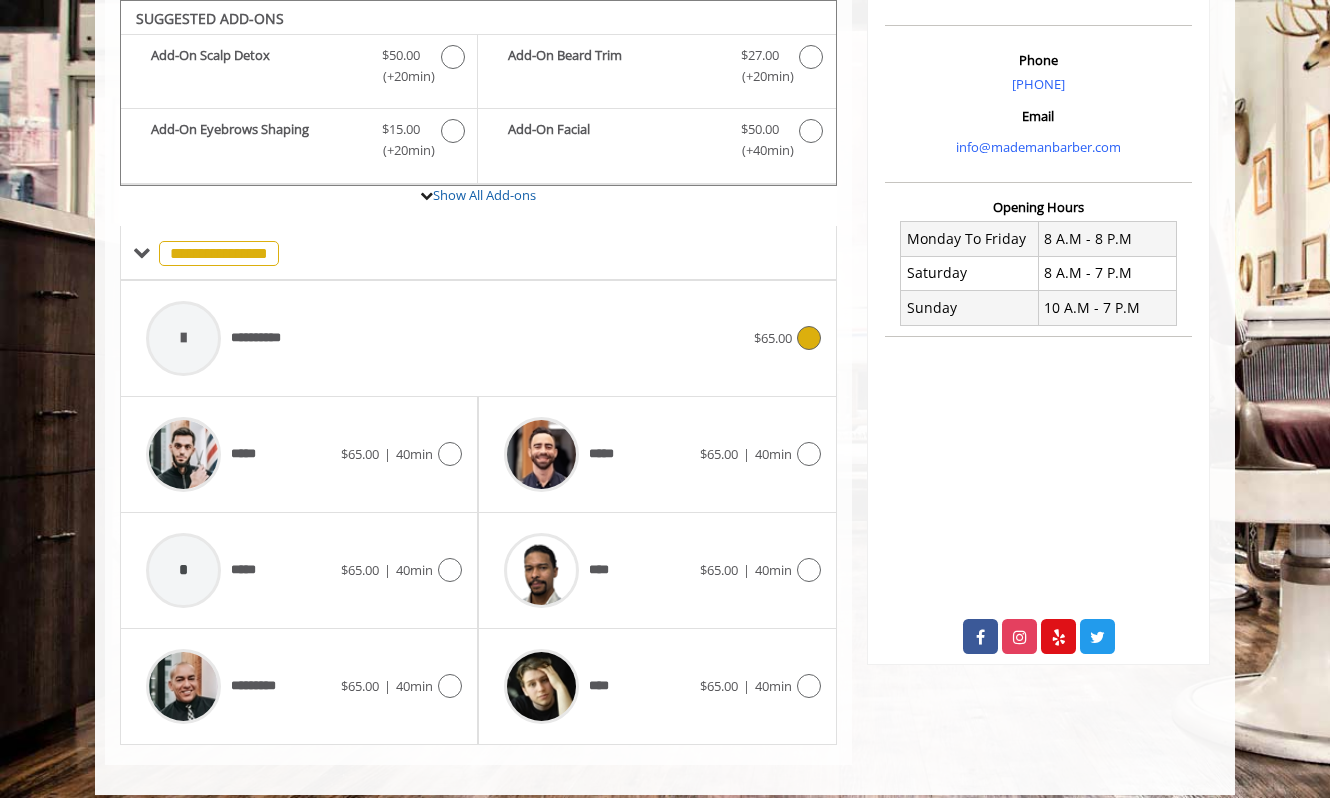 click at bounding box center (809, 338) 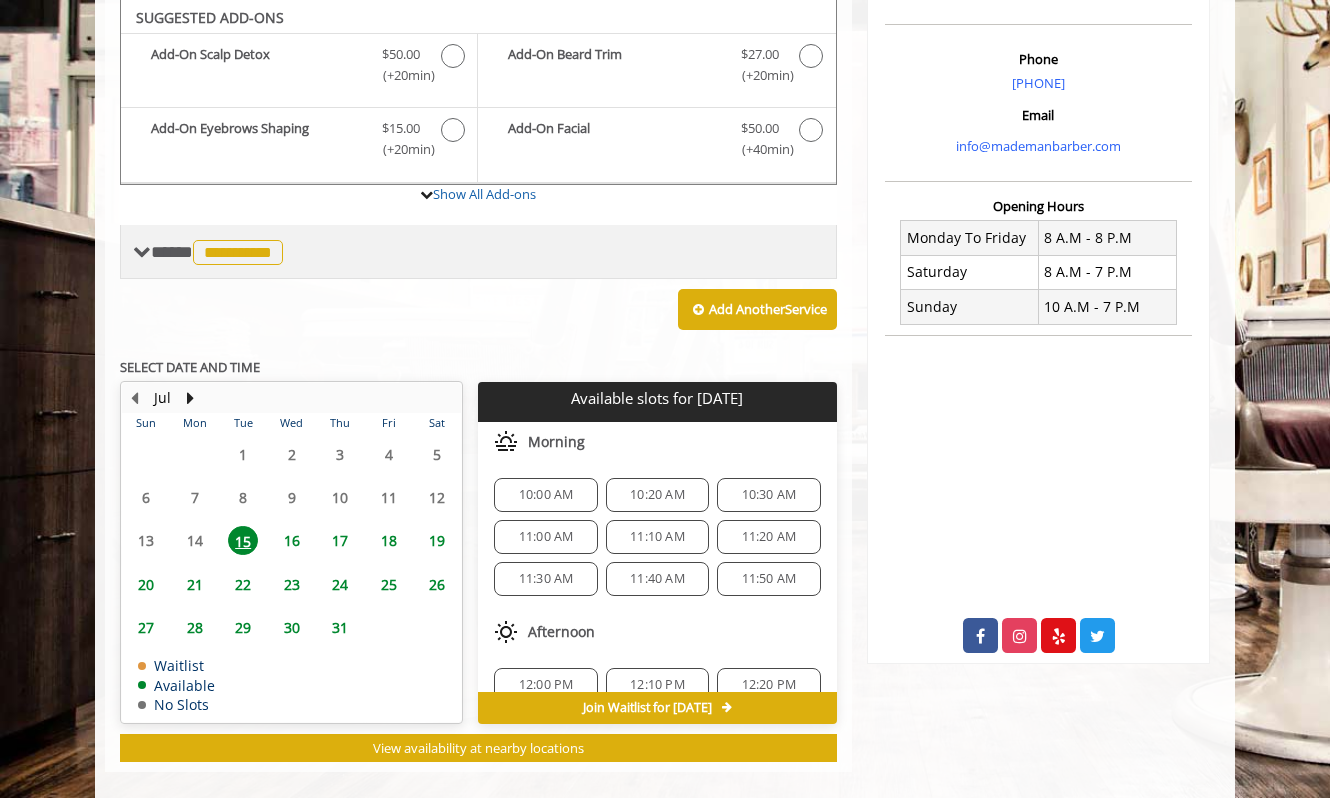 scroll, scrollTop: 606, scrollLeft: 0, axis: vertical 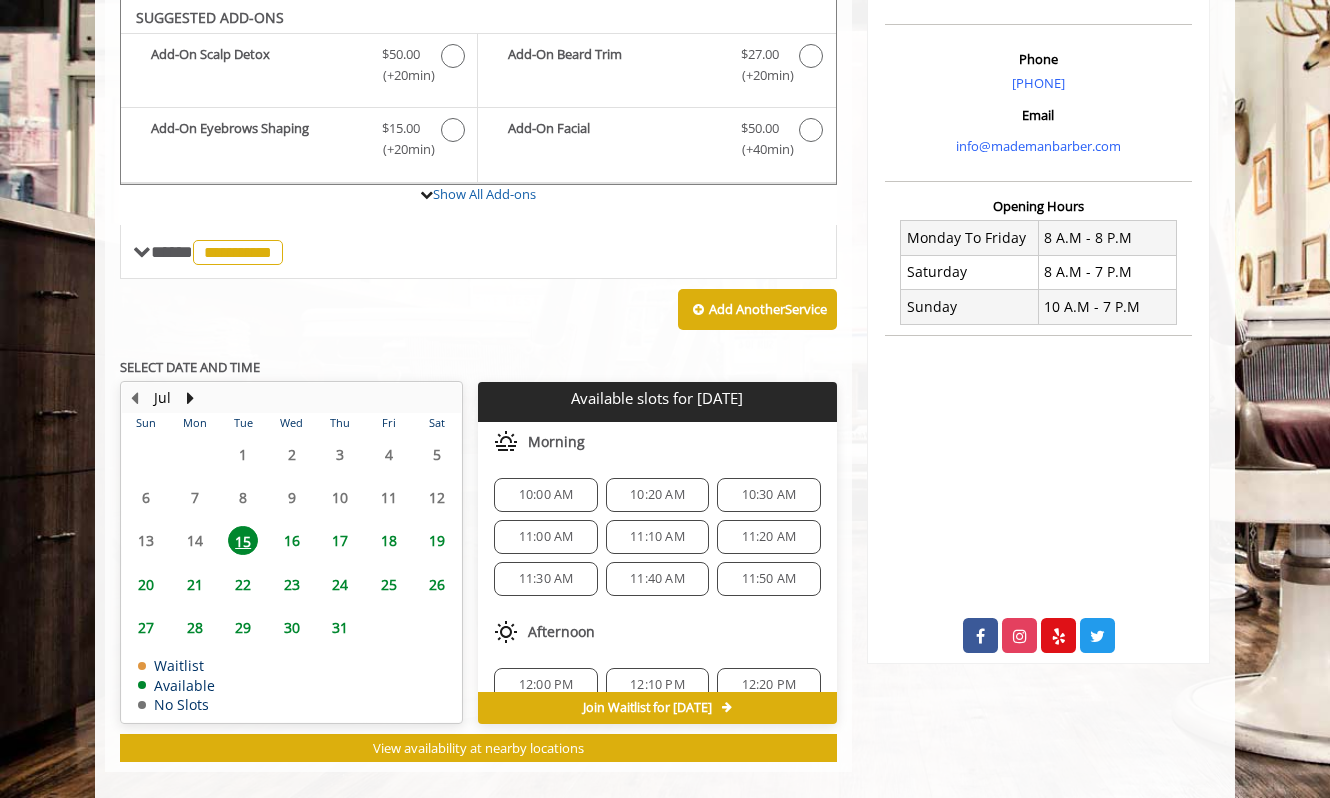 click on "11:00 AM" 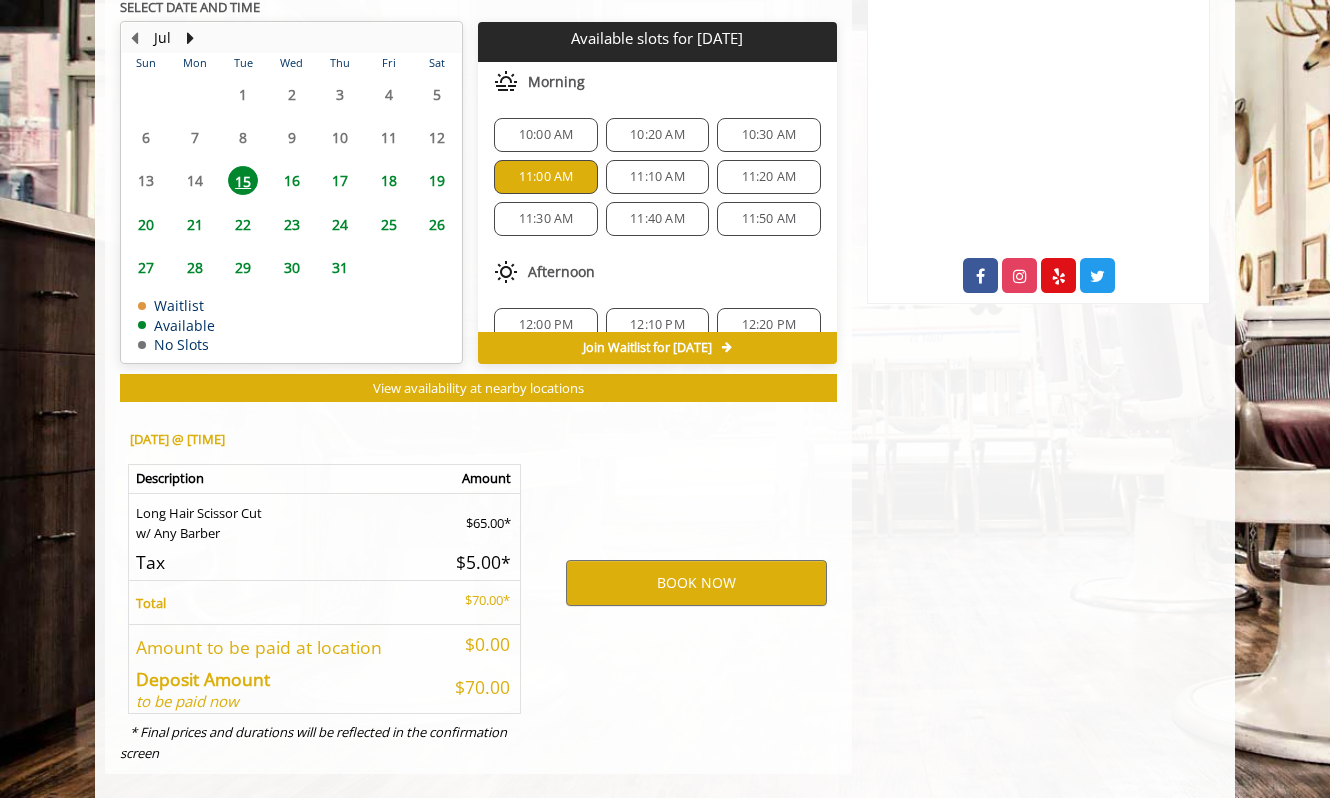 scroll, scrollTop: 991, scrollLeft: 0, axis: vertical 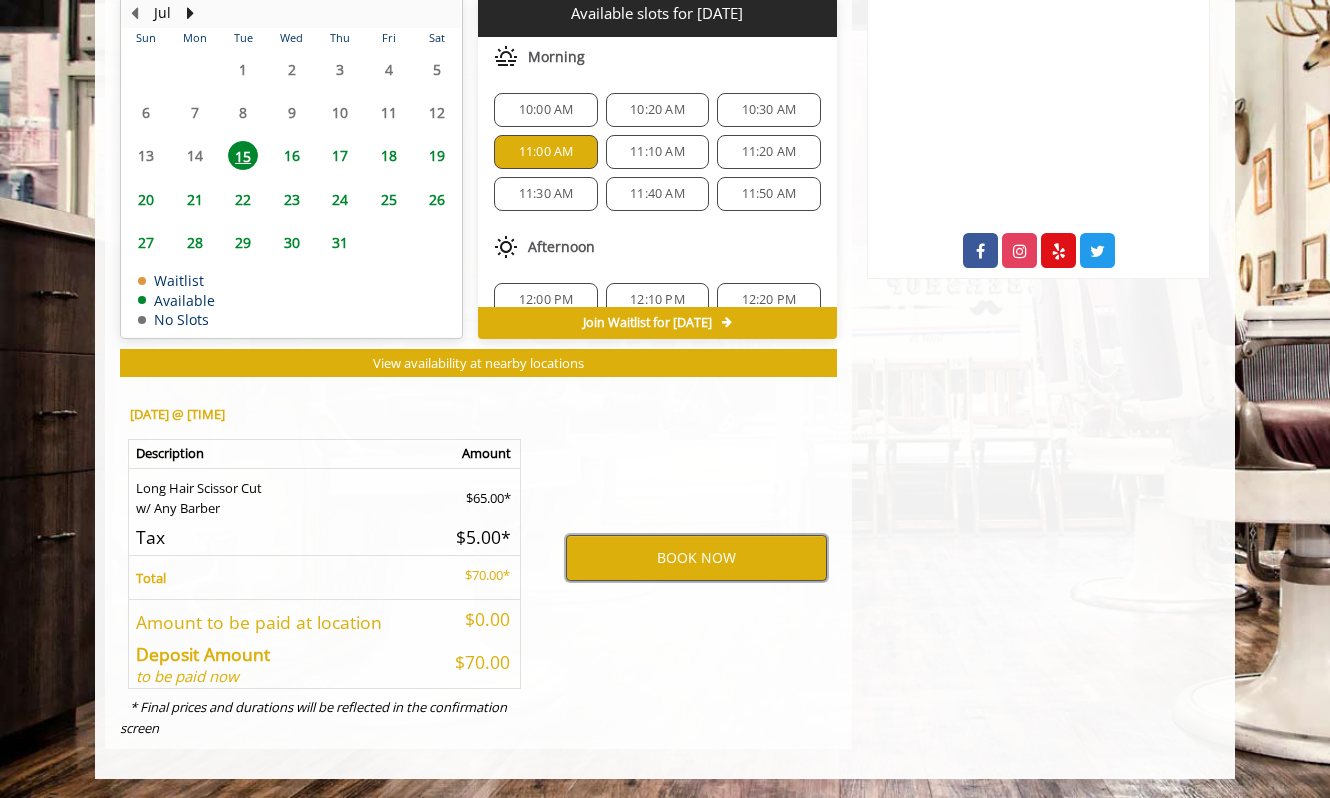 click on "BOOK NOW" at bounding box center [696, 558] 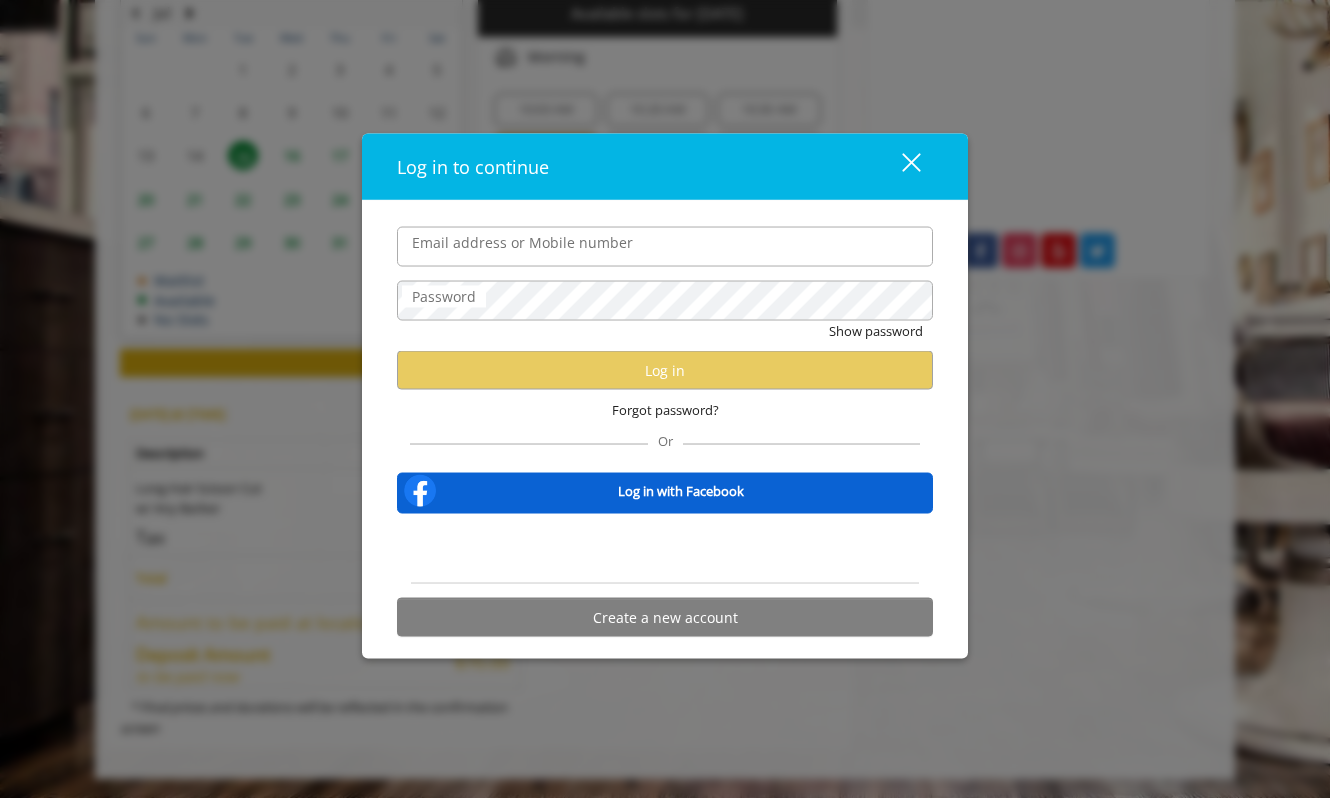 click on "Email address or Mobile number" at bounding box center (665, 246) 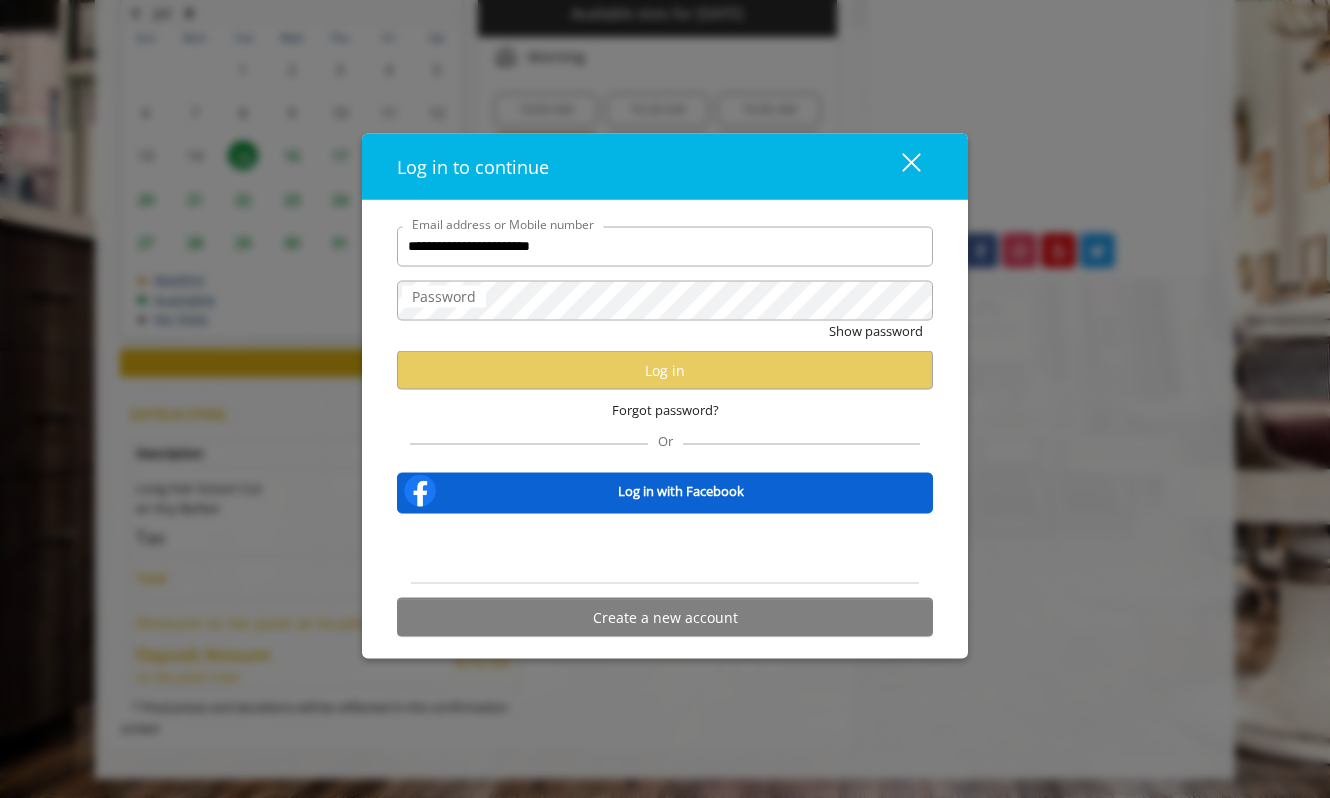scroll, scrollTop: 0, scrollLeft: 0, axis: both 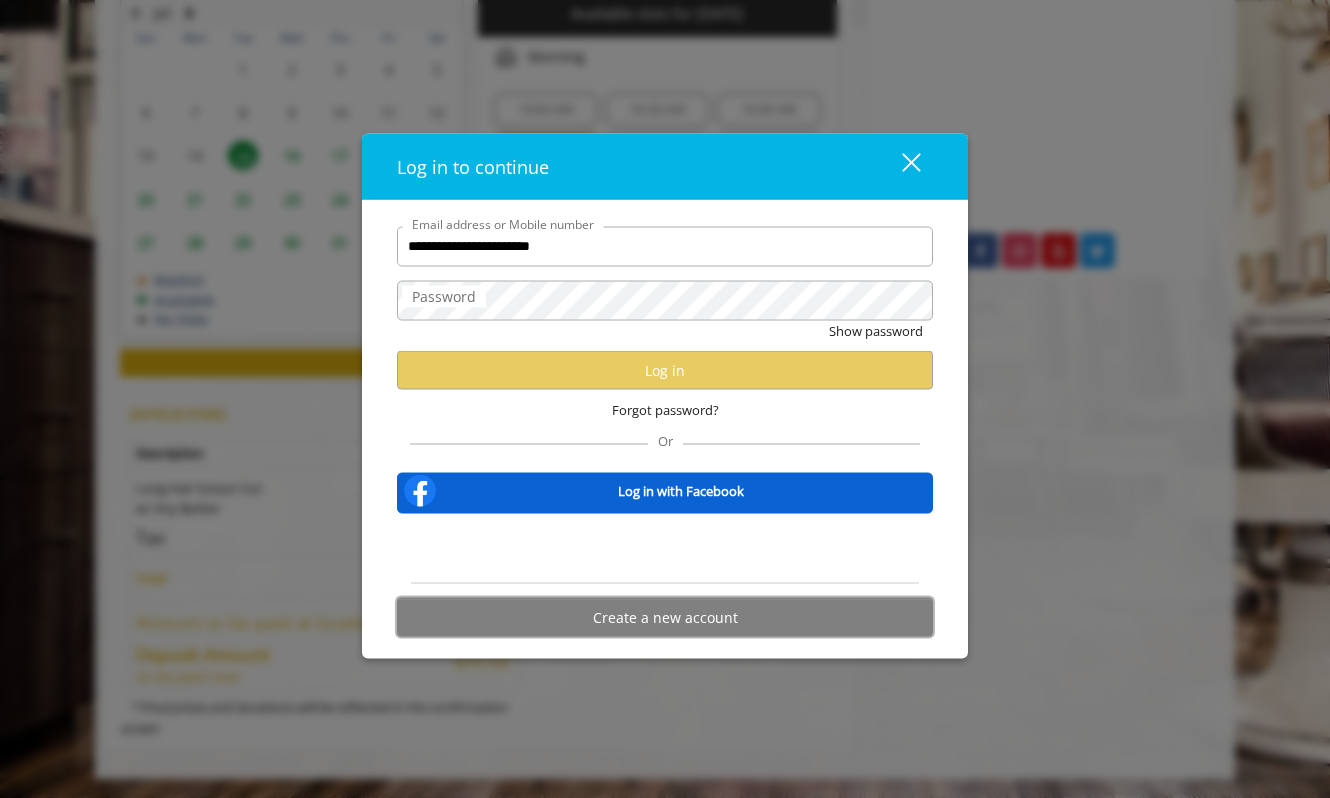 click on "Create a new account" at bounding box center (665, 617) 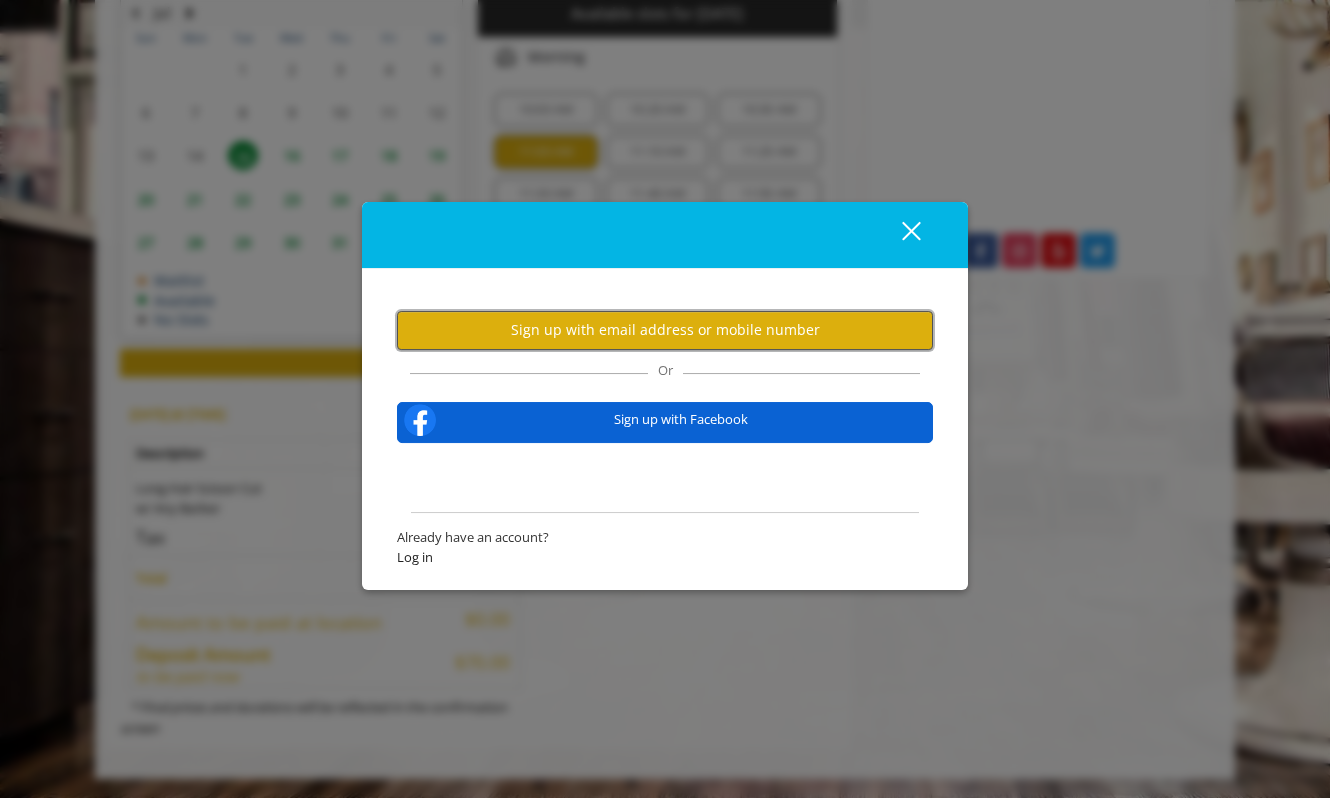 click on "Sign up with email address or mobile number" at bounding box center (665, 330) 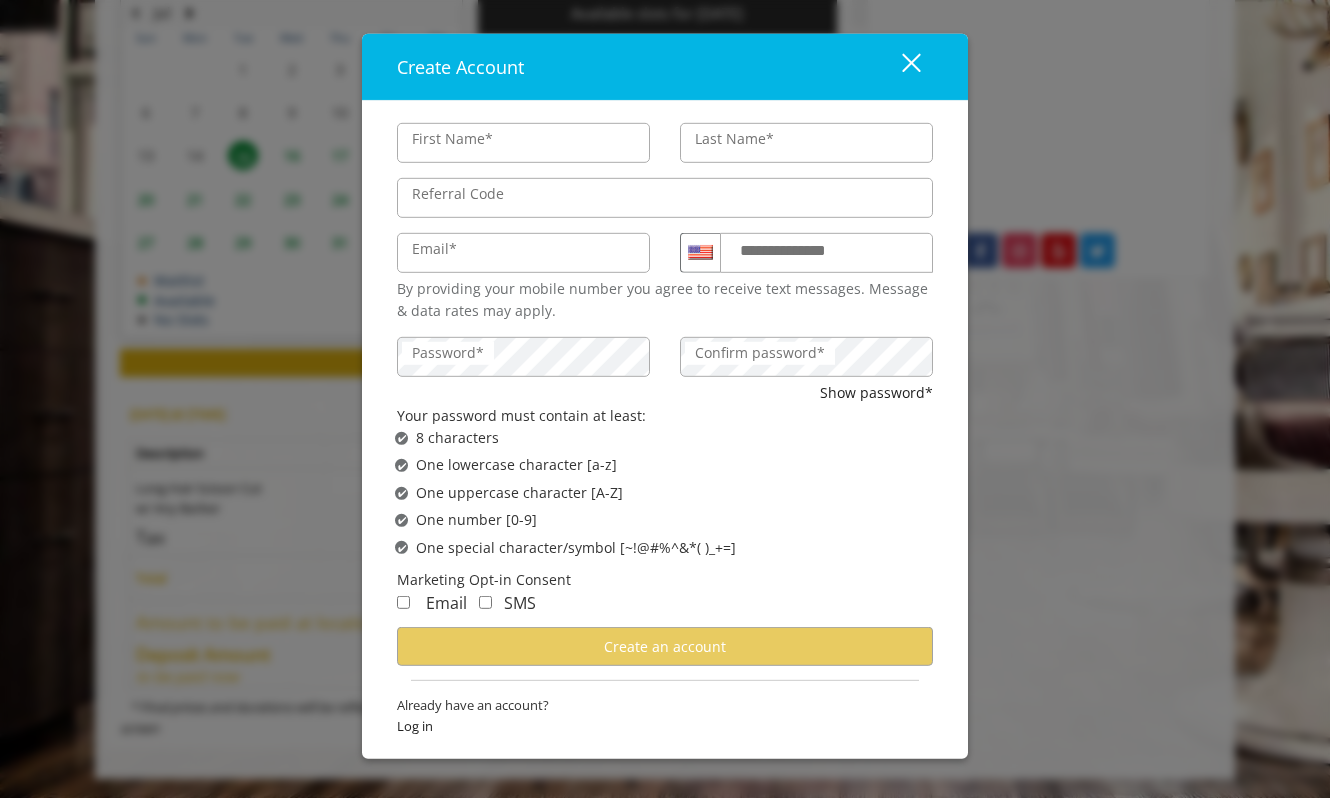 click on "First Name*" at bounding box center (523, 142) 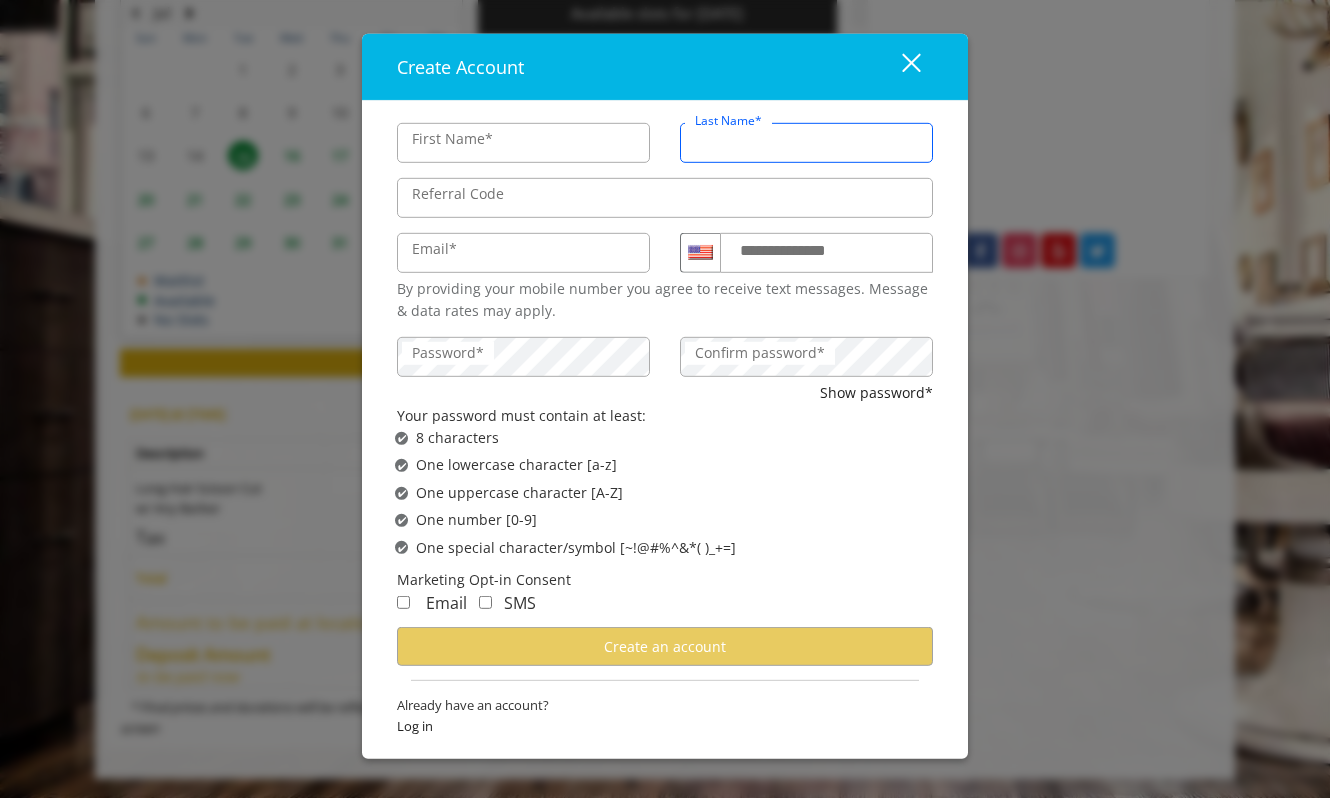 type on "*******" 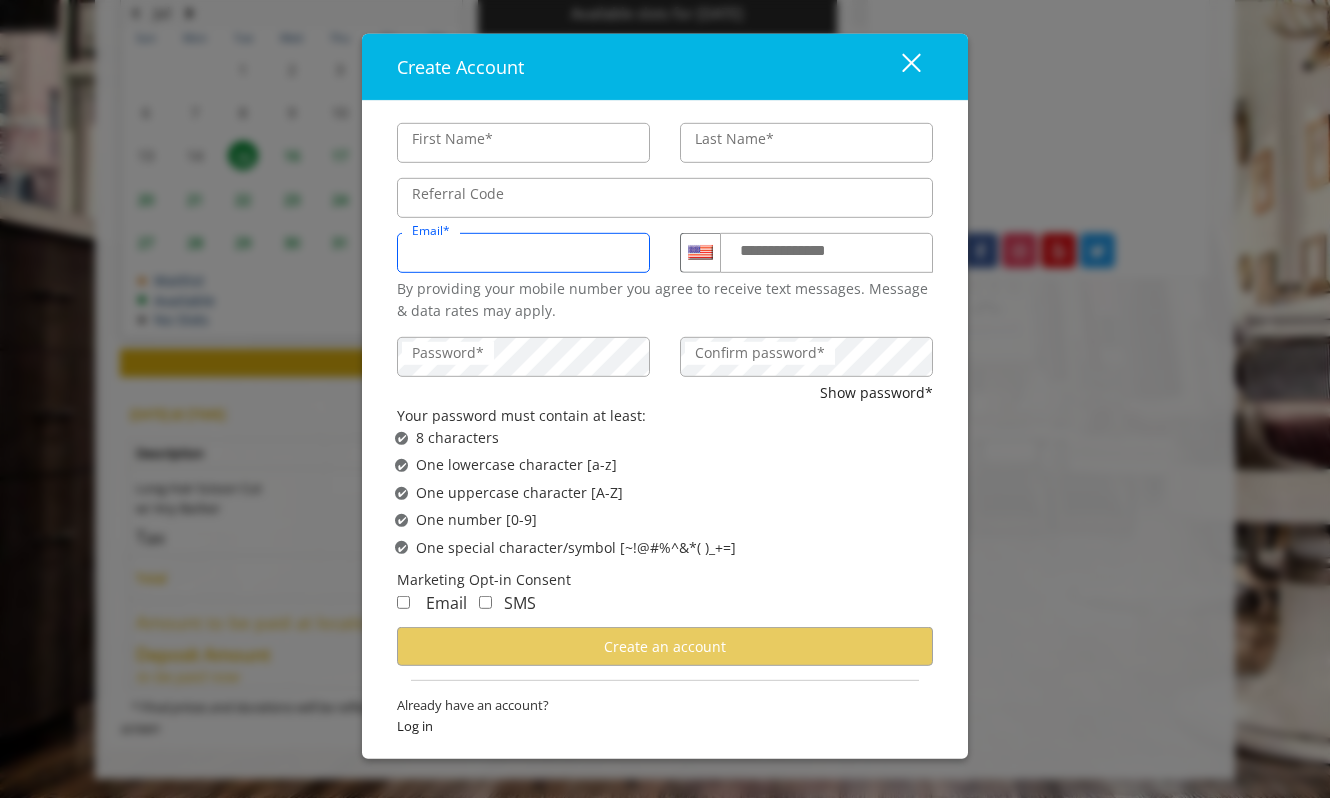 type on "**********" 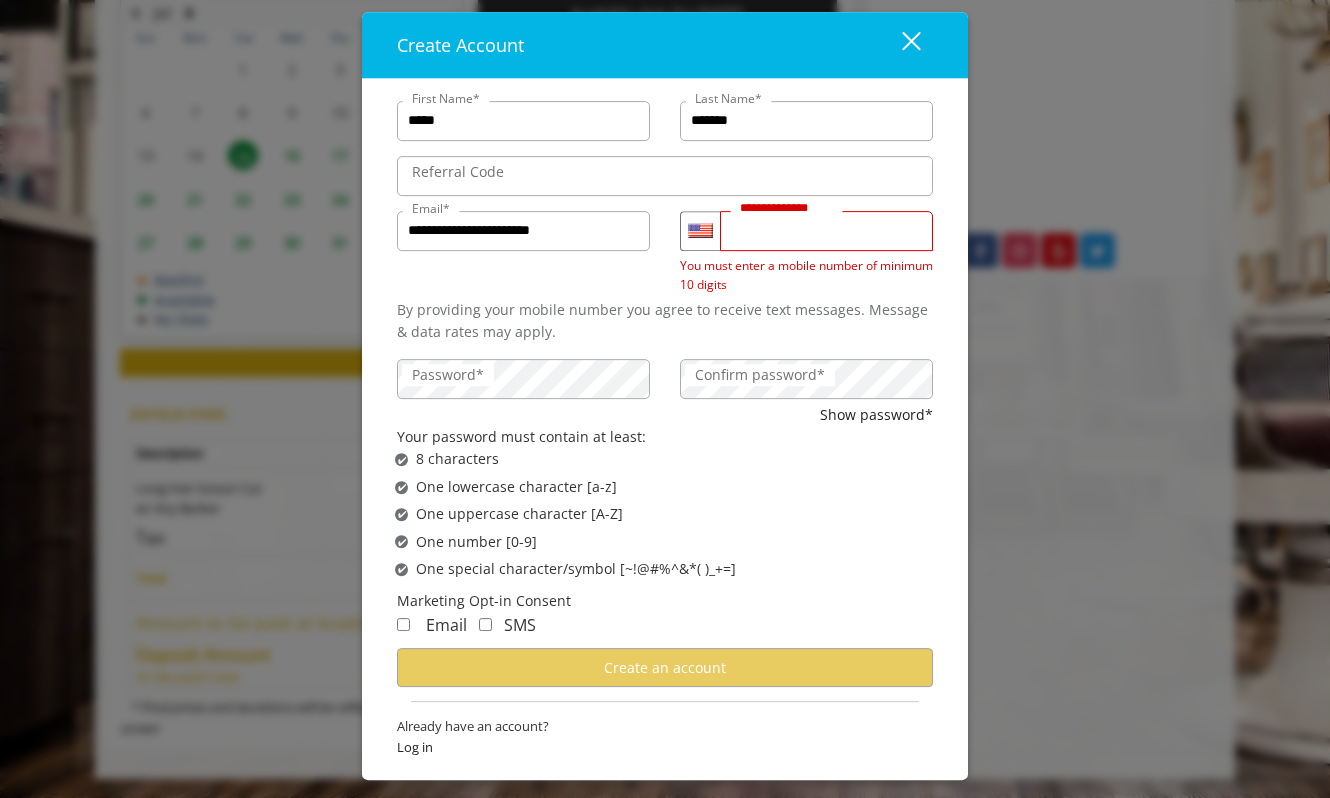 click on "**********" at bounding box center (826, 231) 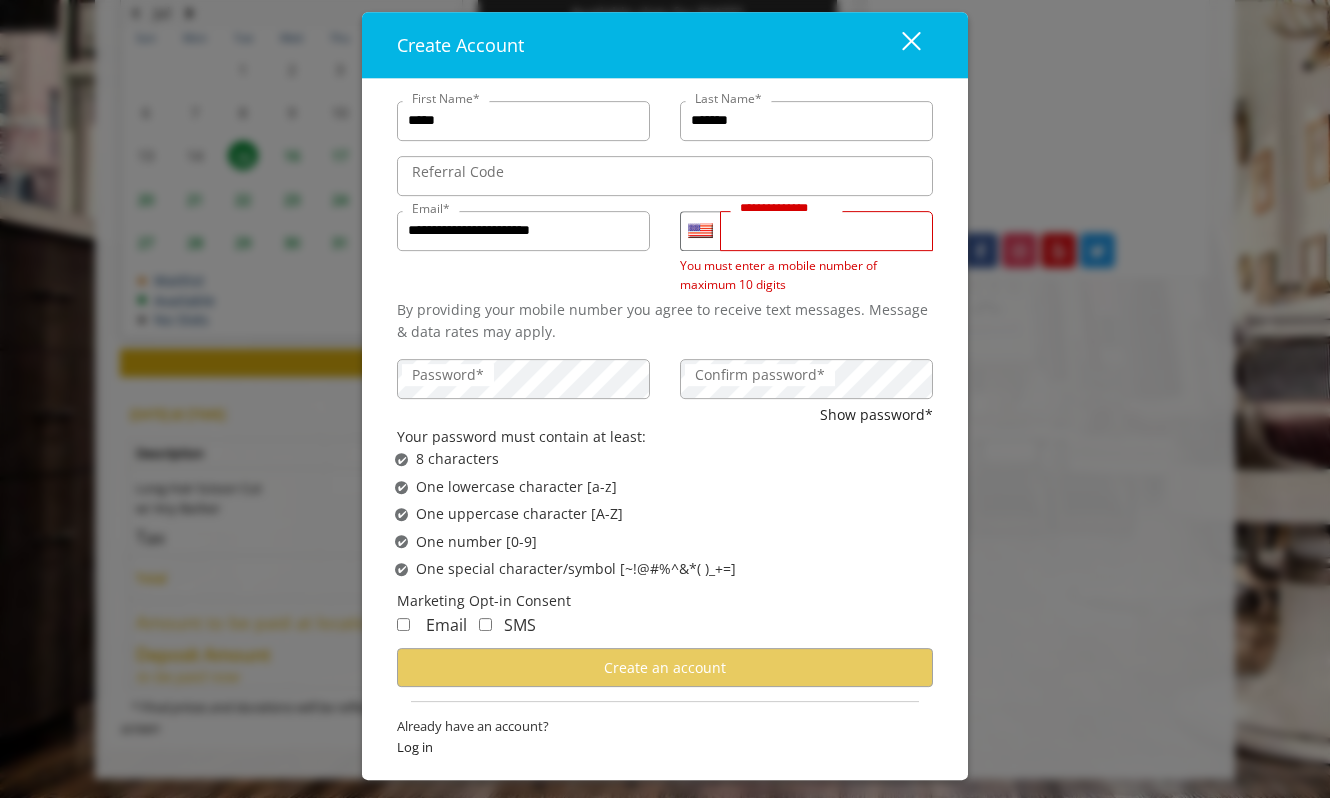 type on "**********" 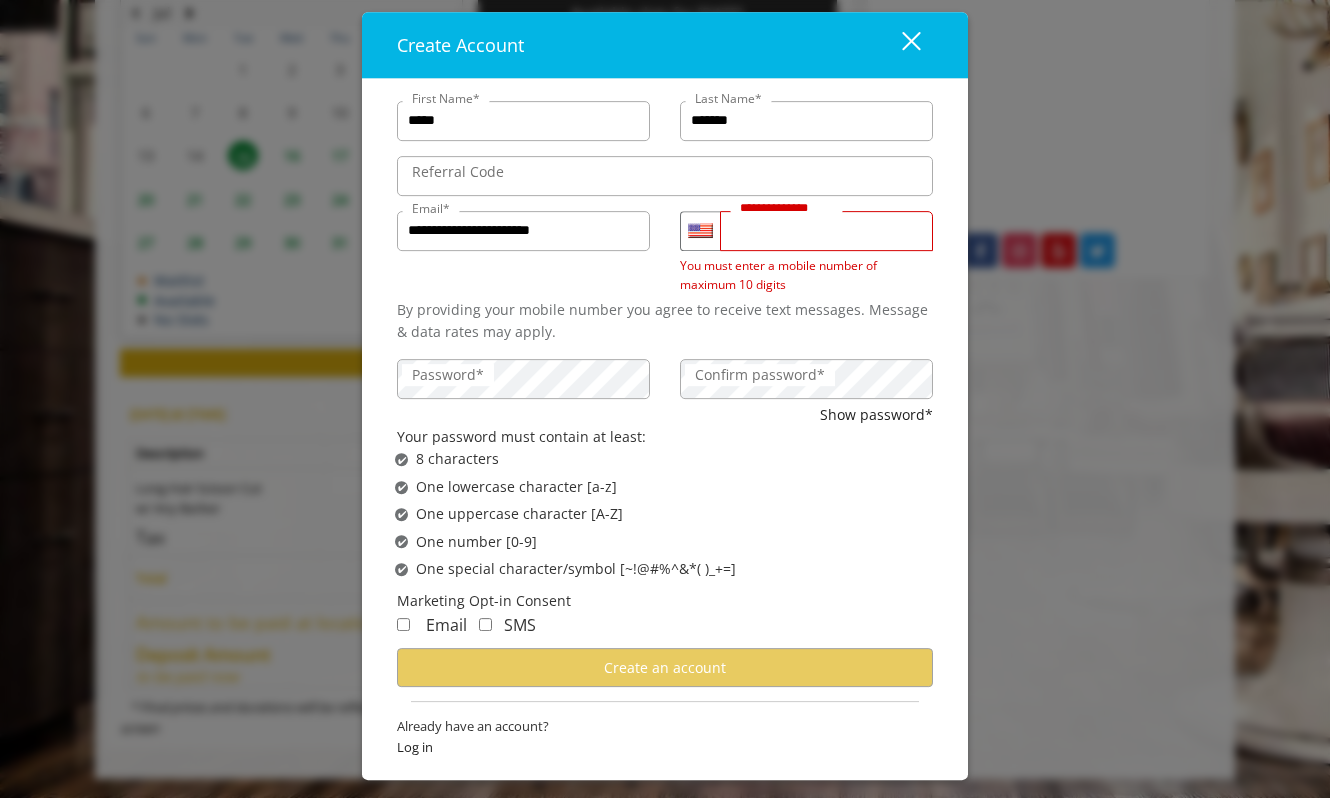 drag, startPoint x: 810, startPoint y: 228, endPoint x: 664, endPoint y: 214, distance: 146.6697 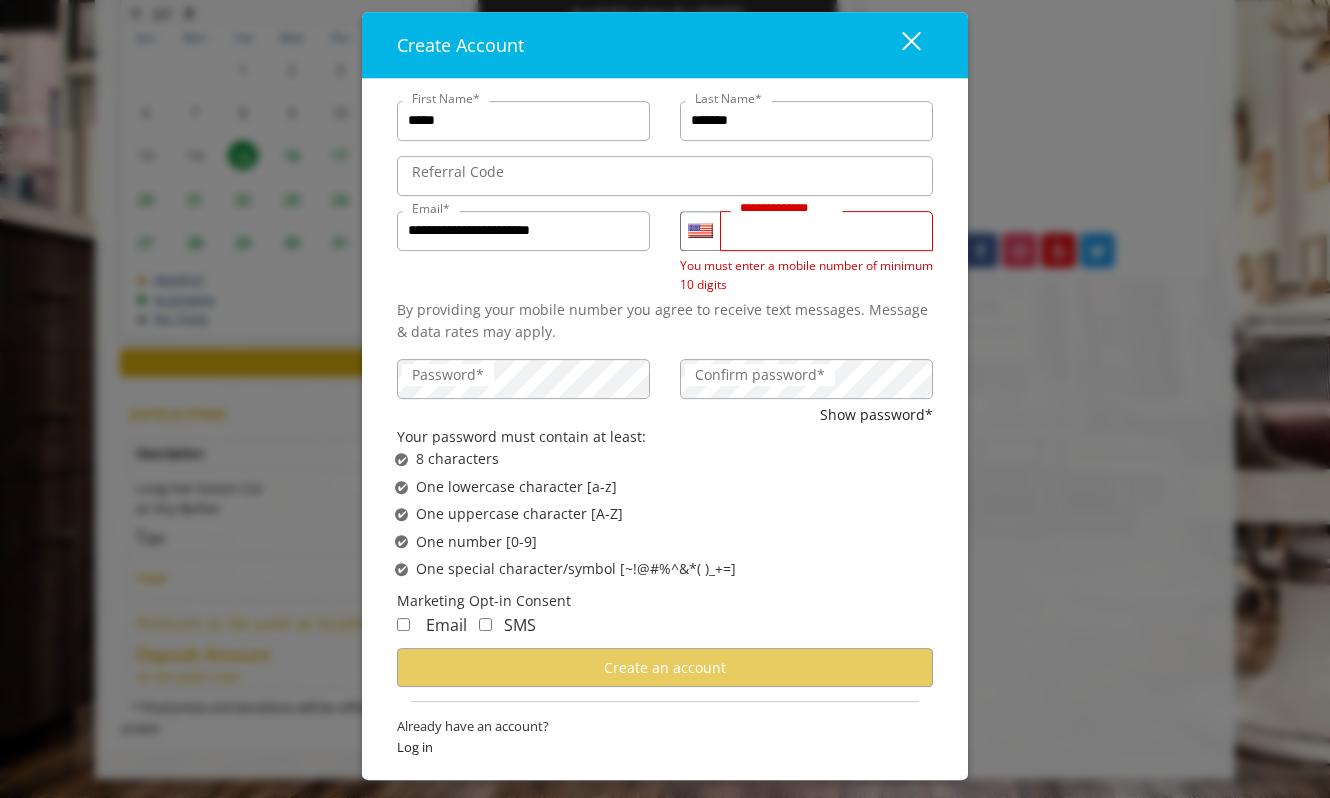 type on "**********" 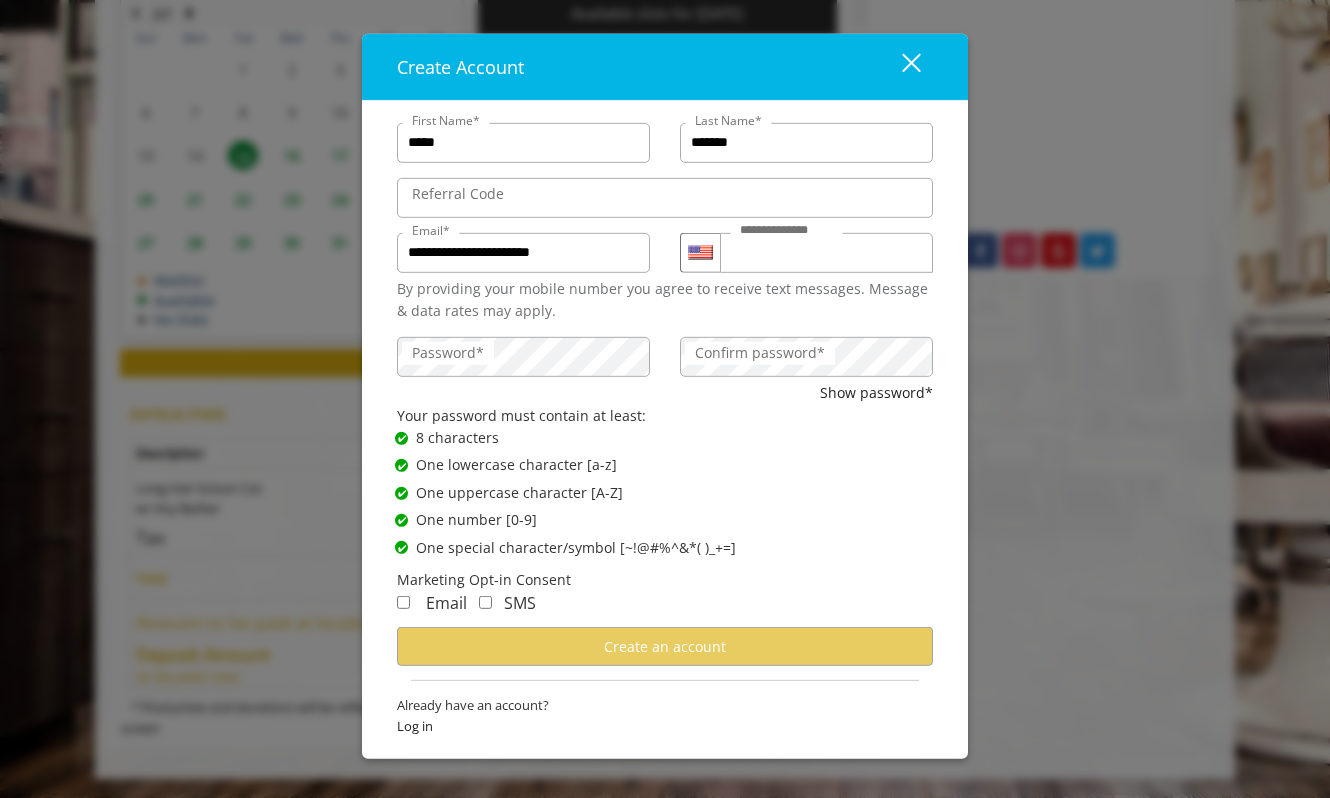 click on "Confirm password*" at bounding box center (760, 353) 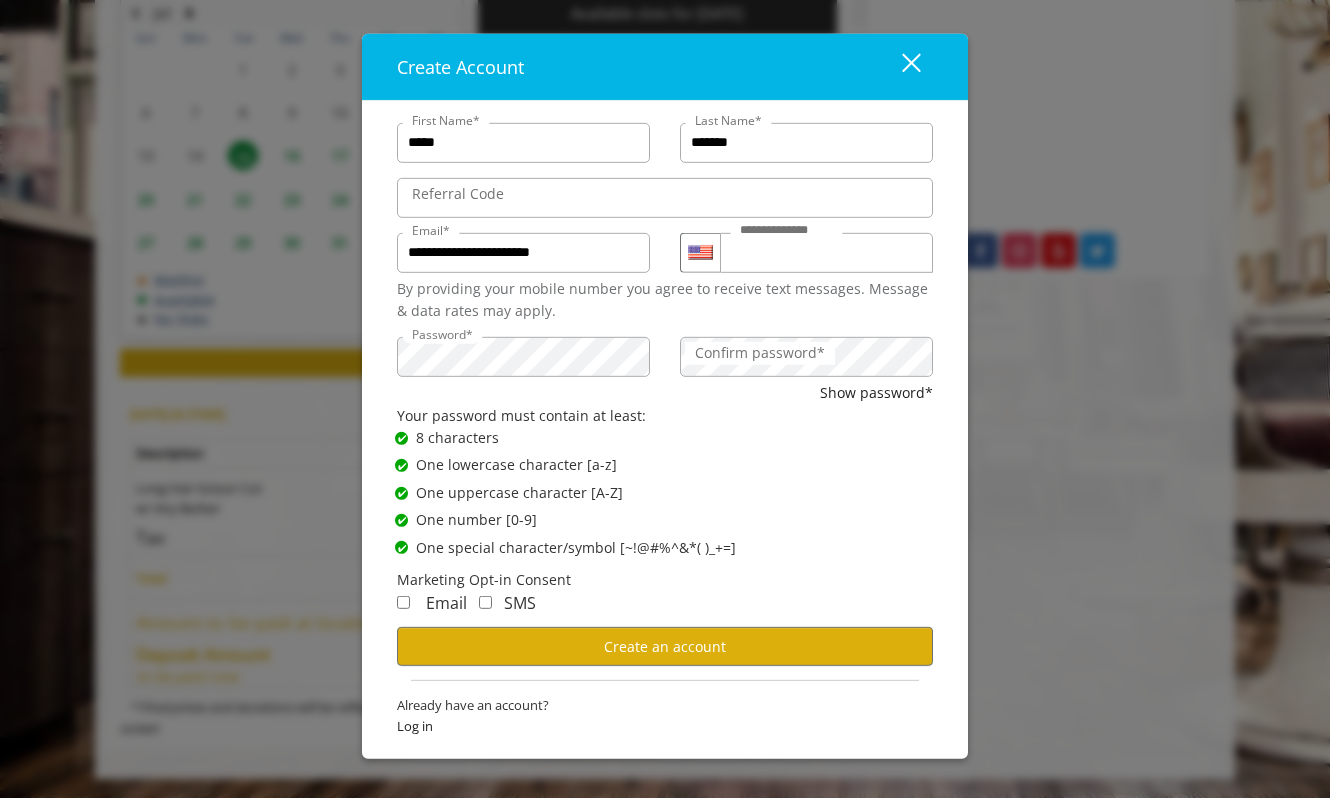 click on "Email" at bounding box center (432, 604) 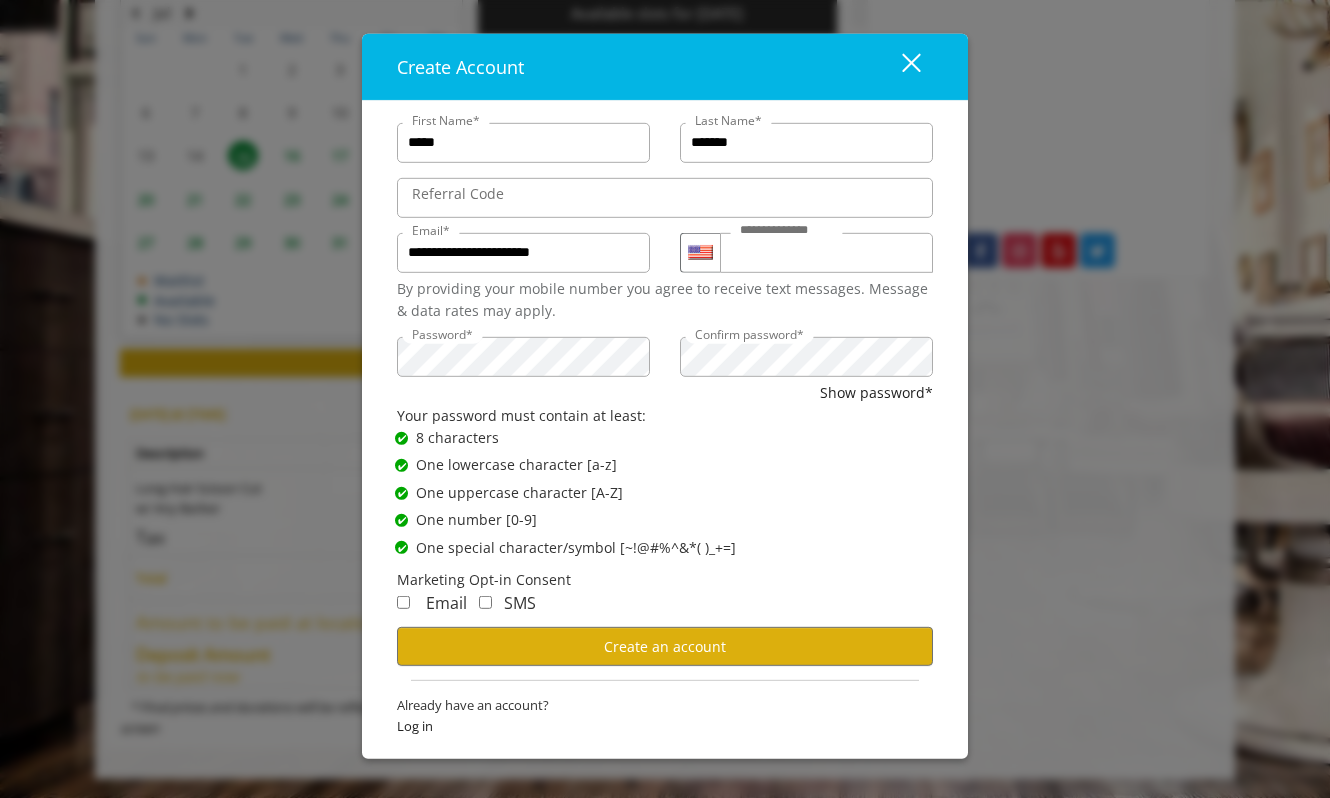 click on "SMS" at bounding box center (501, 604) 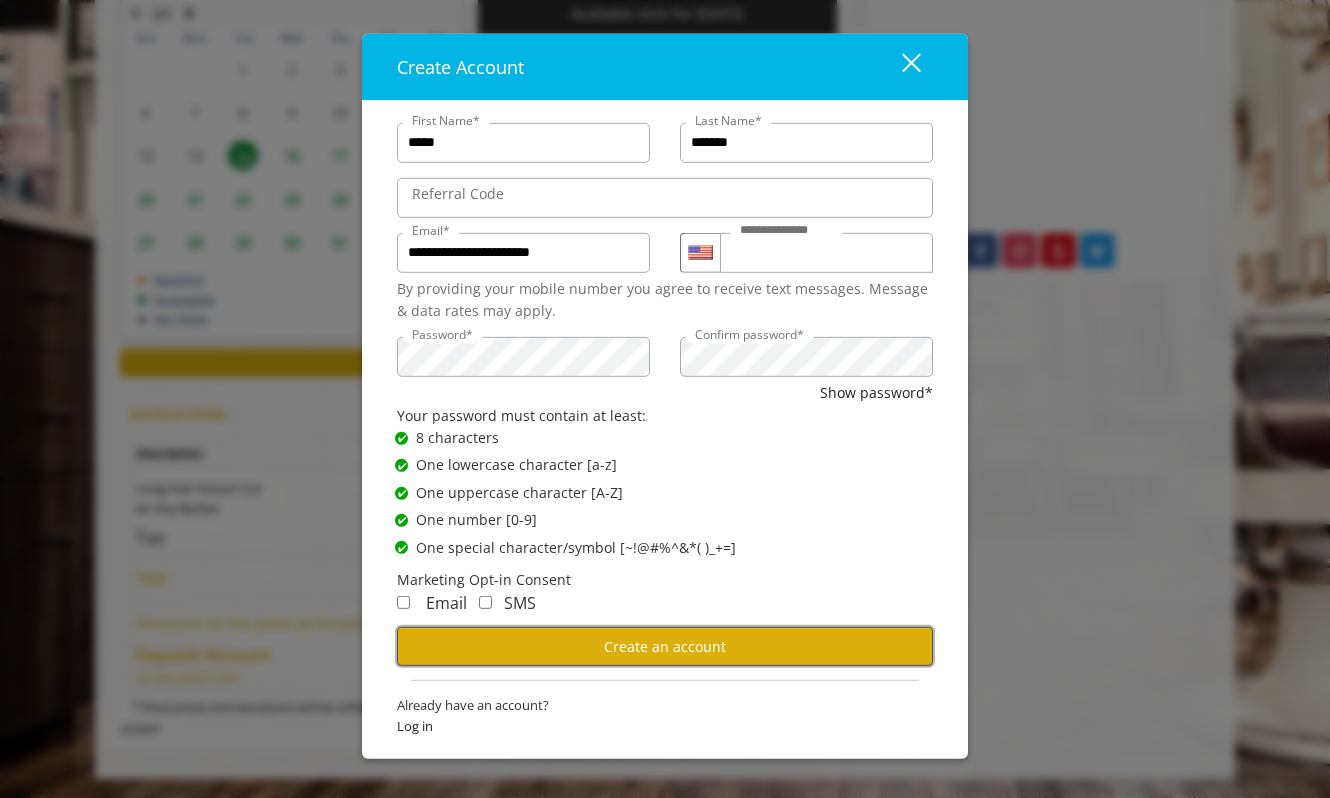 click on "Create an account" at bounding box center (665, 645) 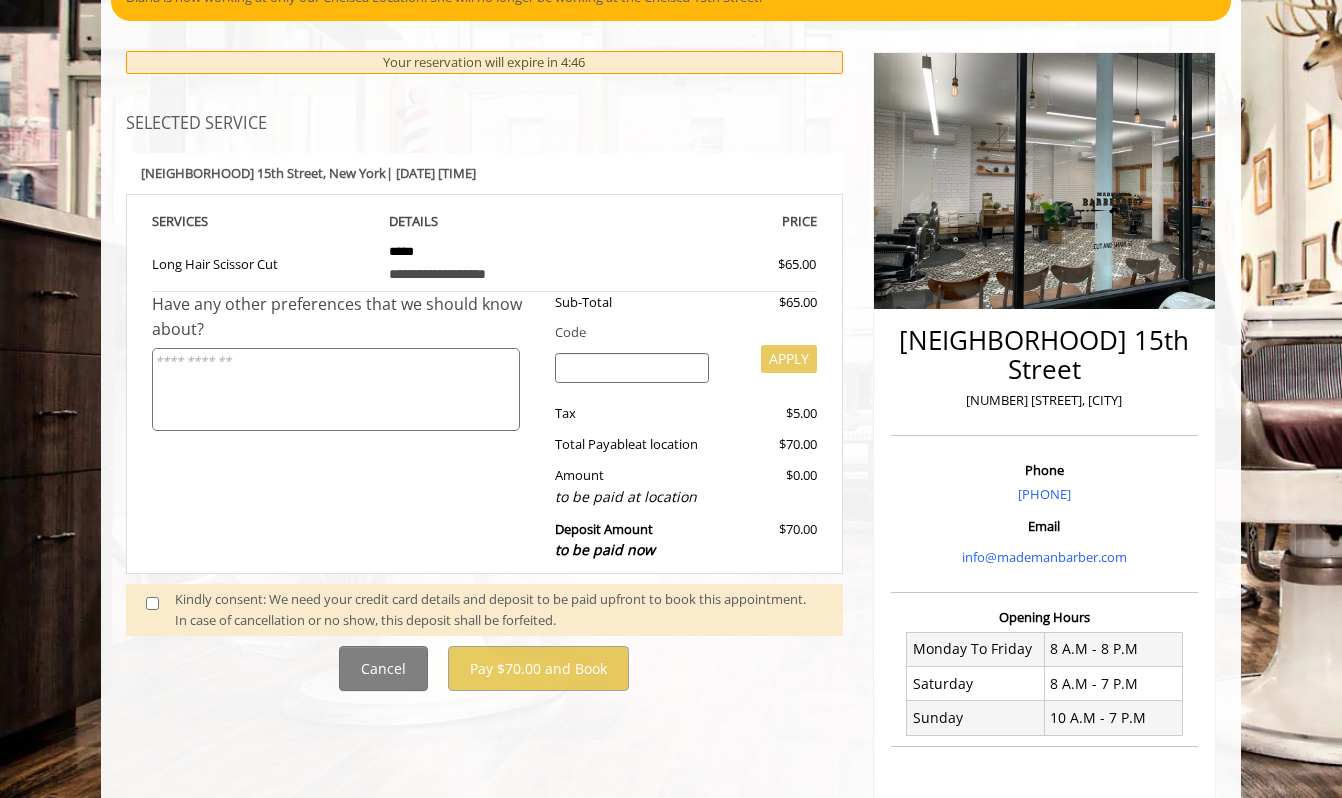 scroll, scrollTop: 200, scrollLeft: 0, axis: vertical 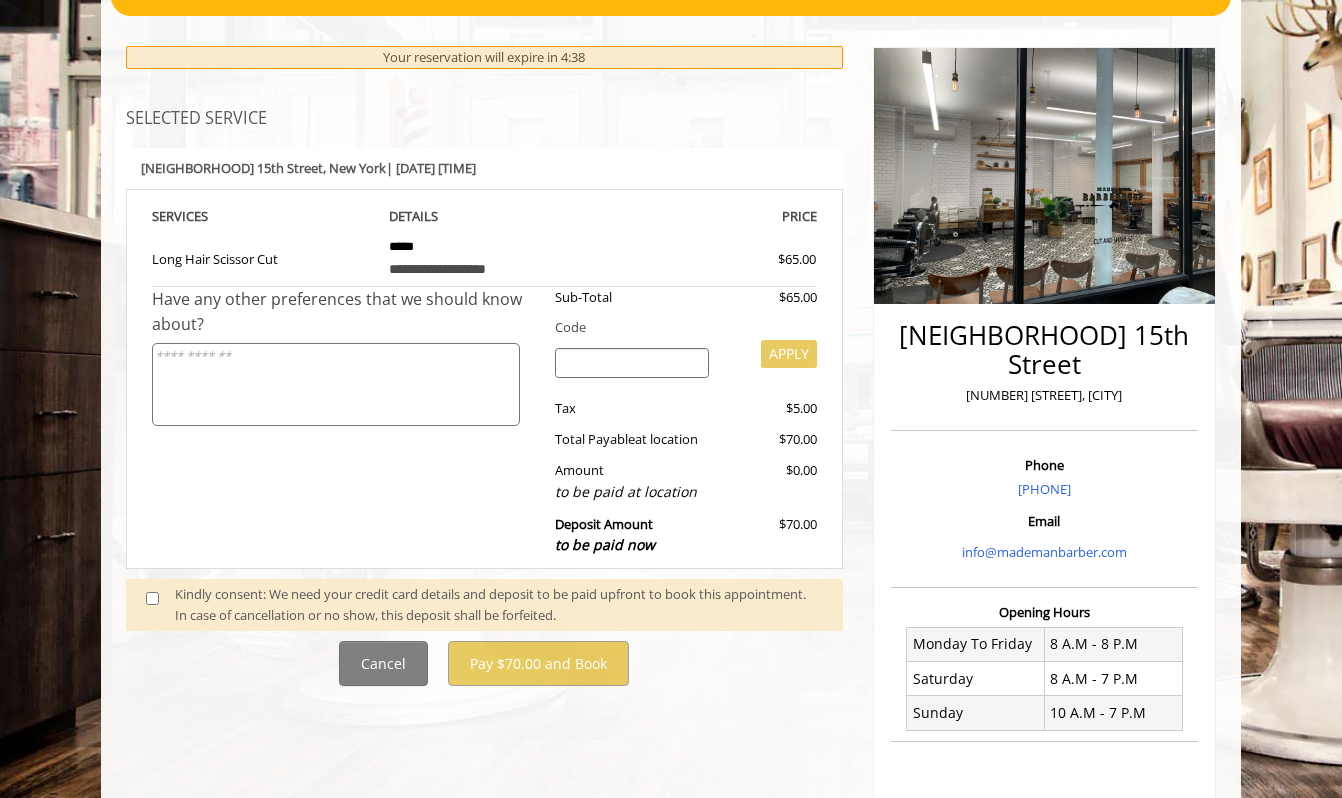 click on "Have any other preferences that we should know about?" 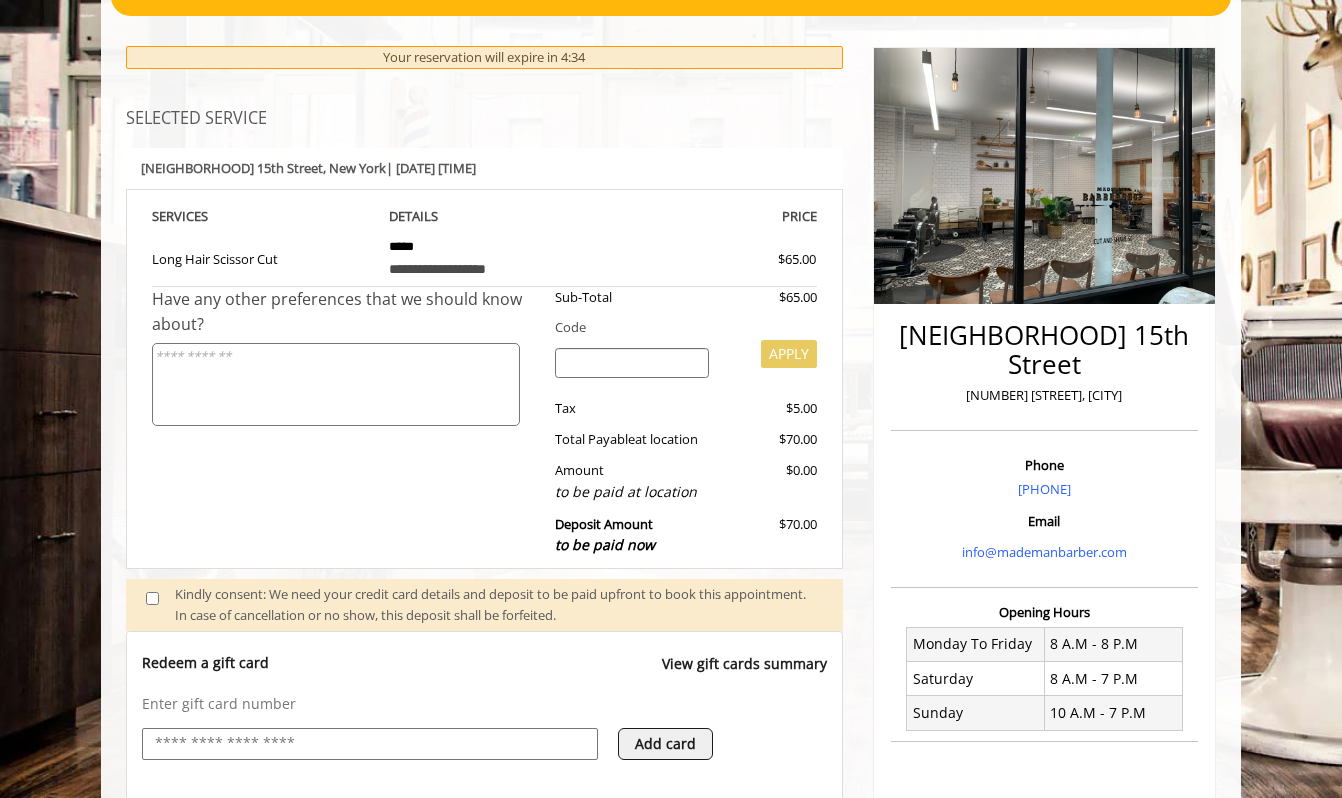 scroll, scrollTop: 0, scrollLeft: 0, axis: both 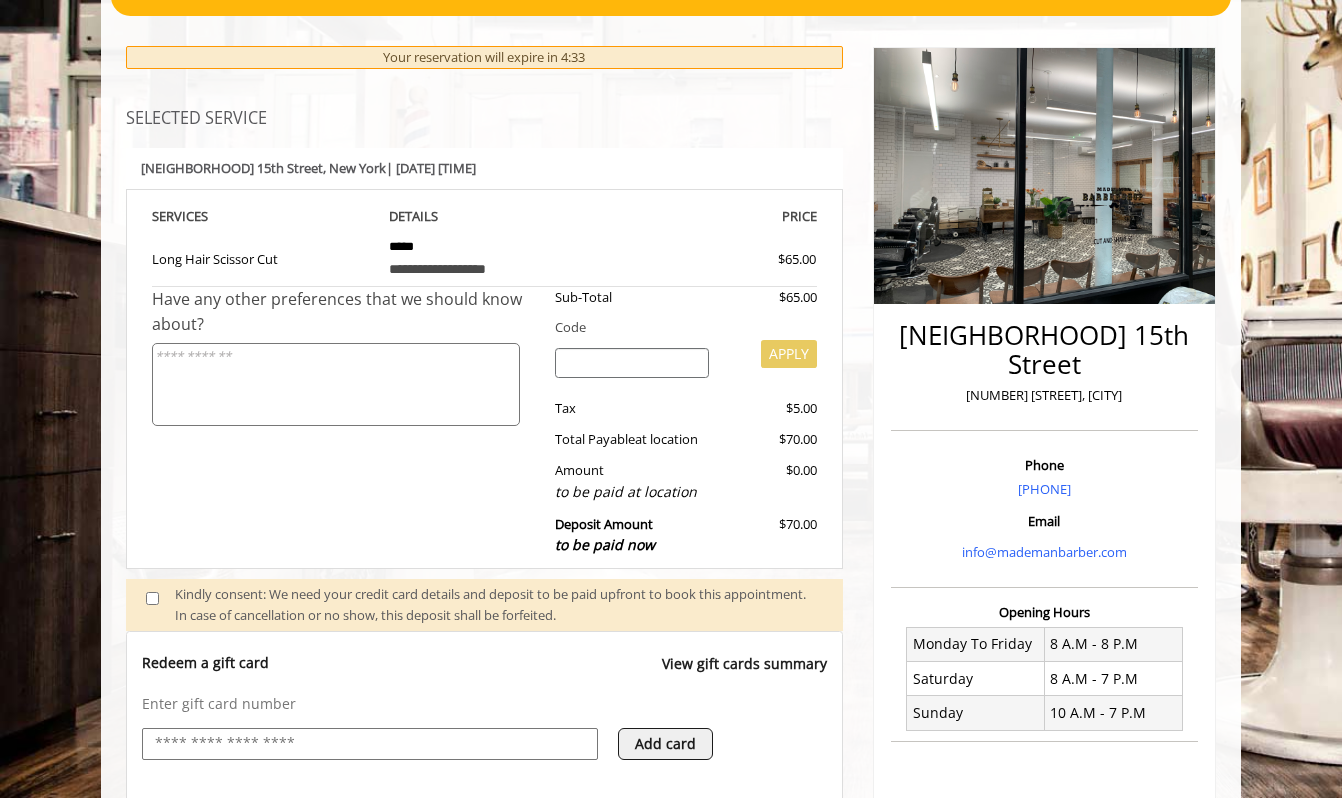 select on "***" 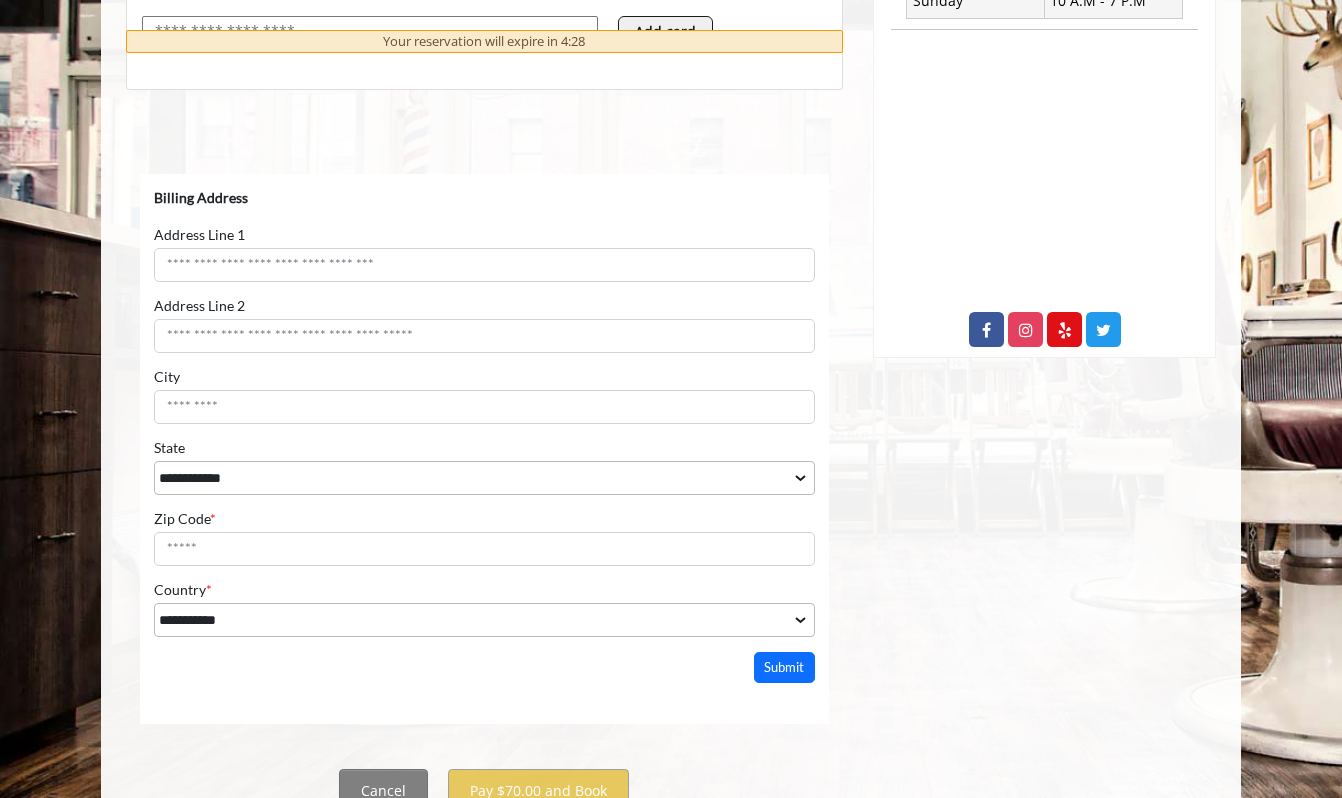 scroll, scrollTop: 920, scrollLeft: 0, axis: vertical 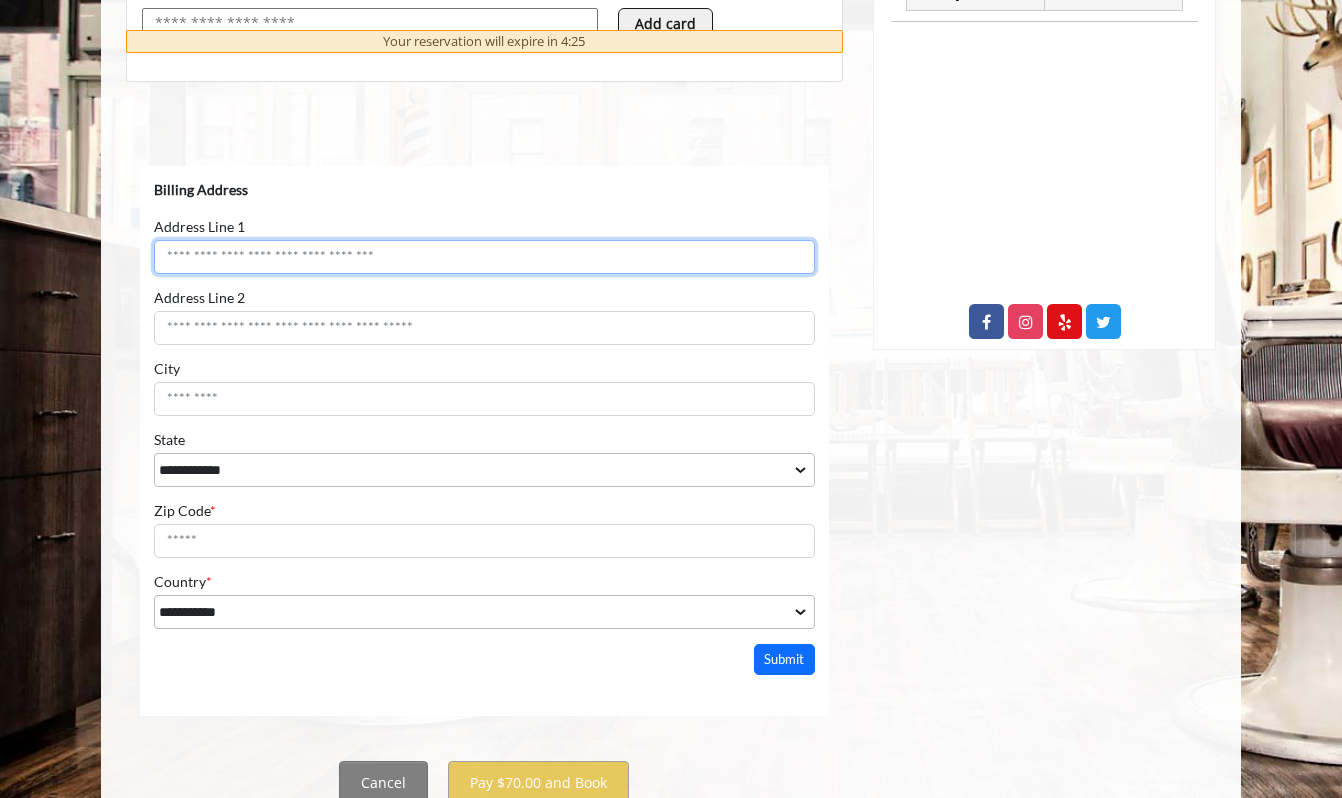click on "Address Line 1" at bounding box center [484, 256] 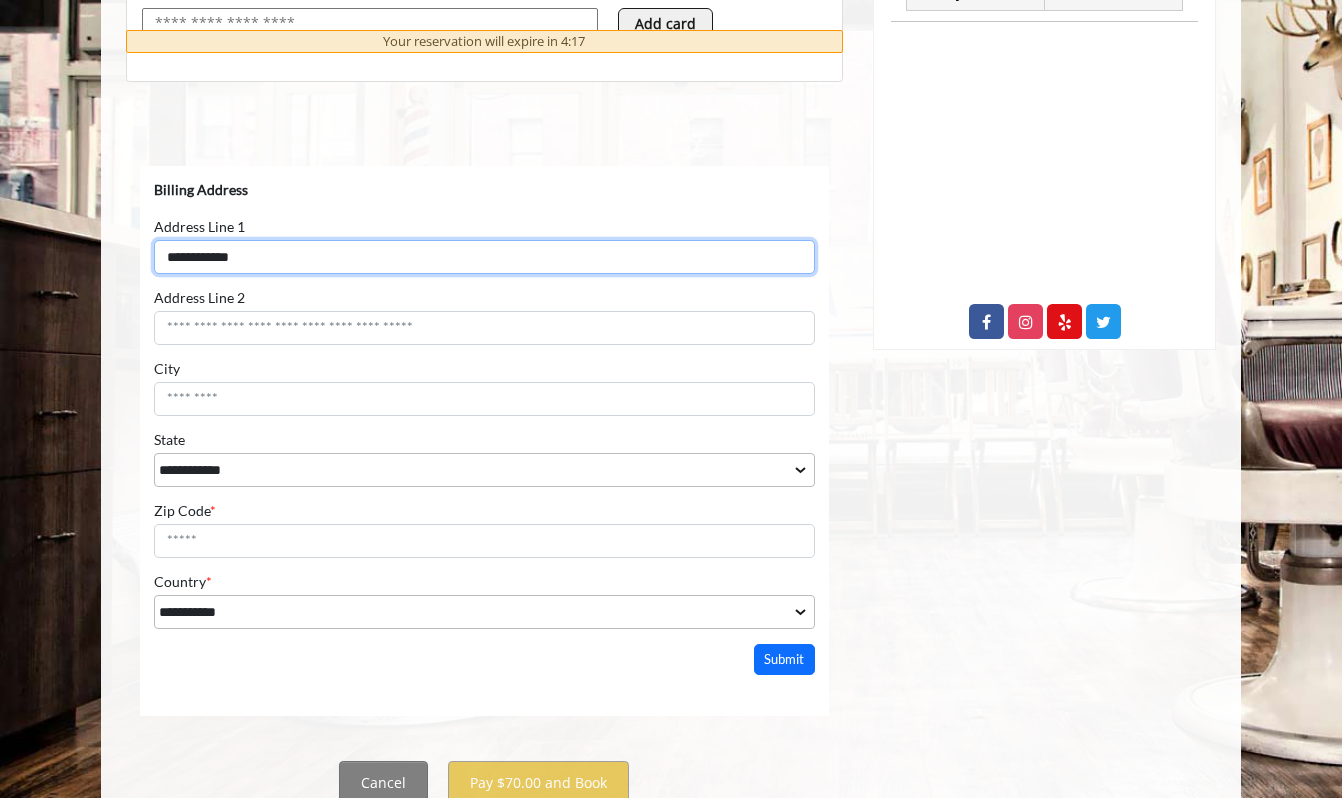 type on "**********" 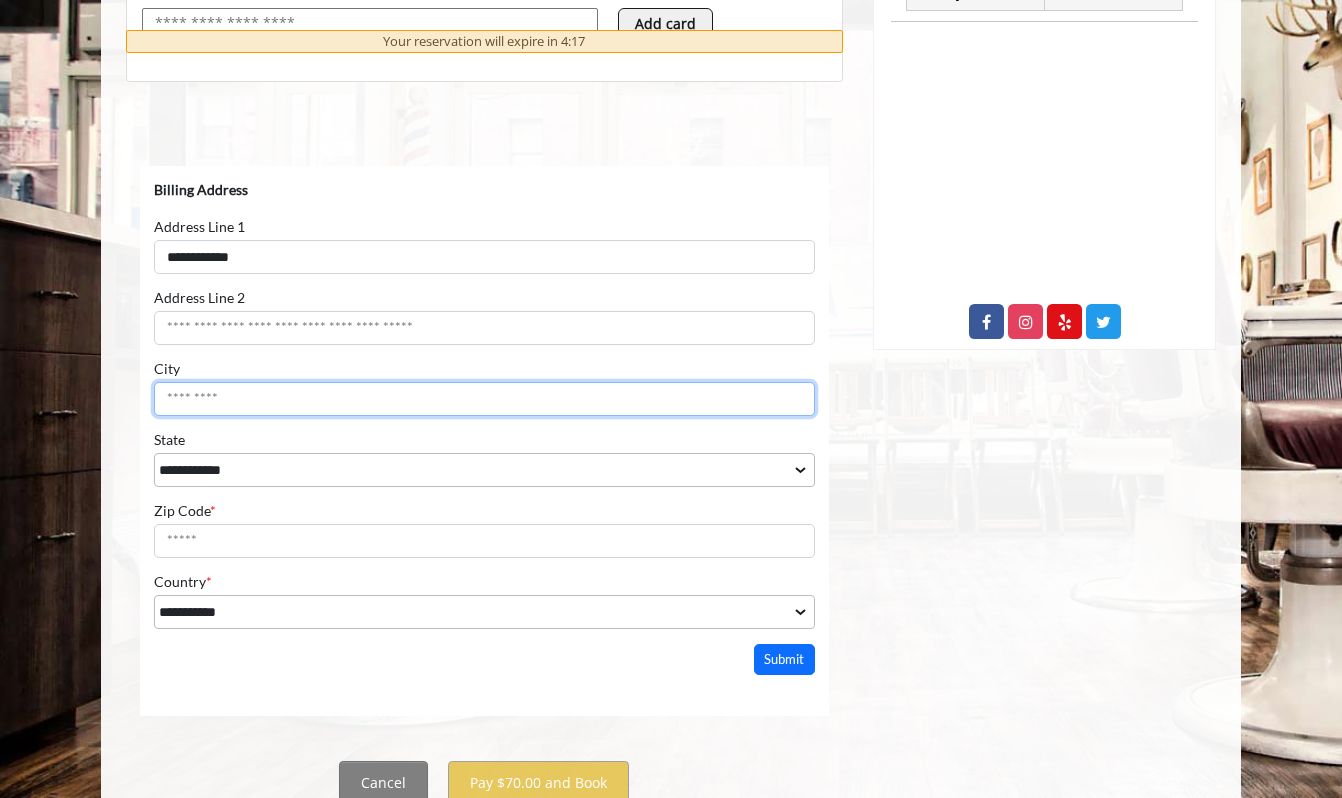 click on "City" at bounding box center [484, 398] 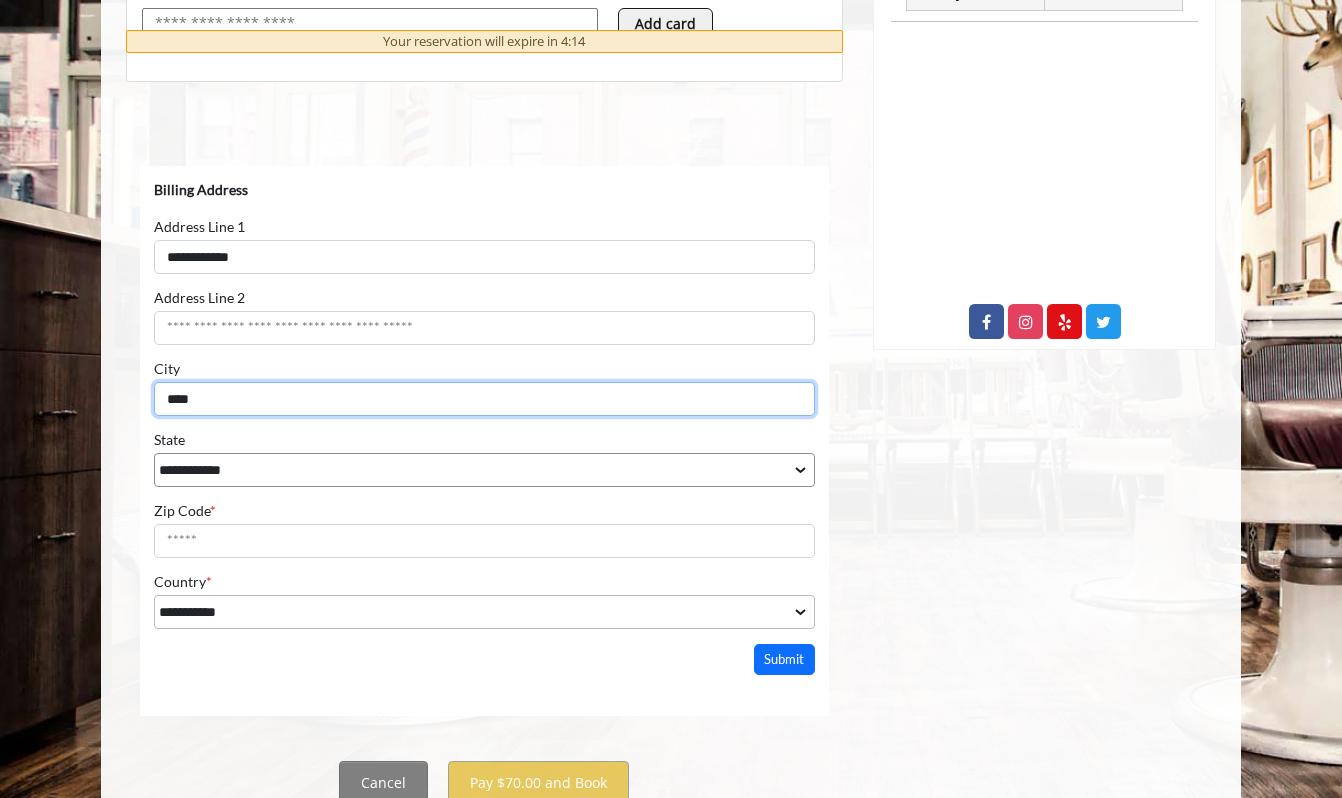 type on "****" 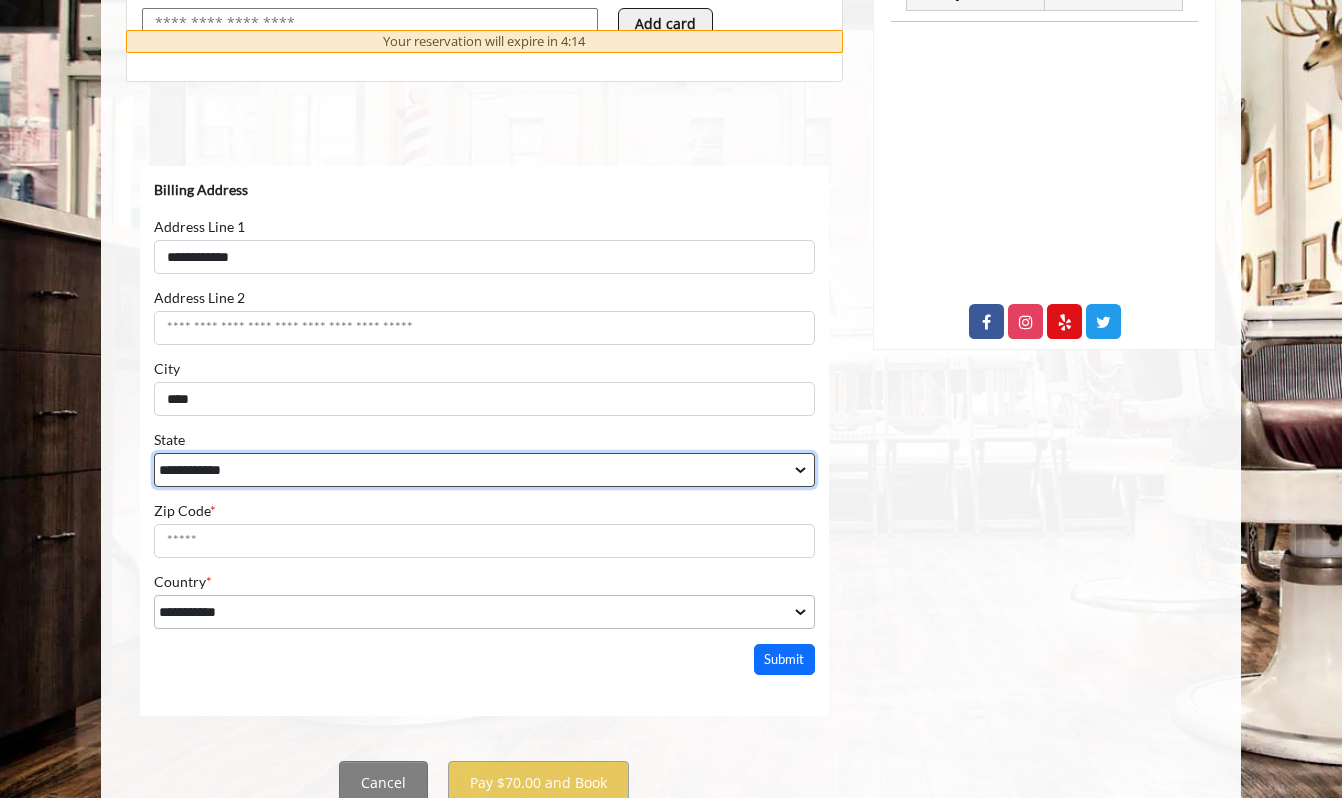 click on "**********" at bounding box center [484, 469] 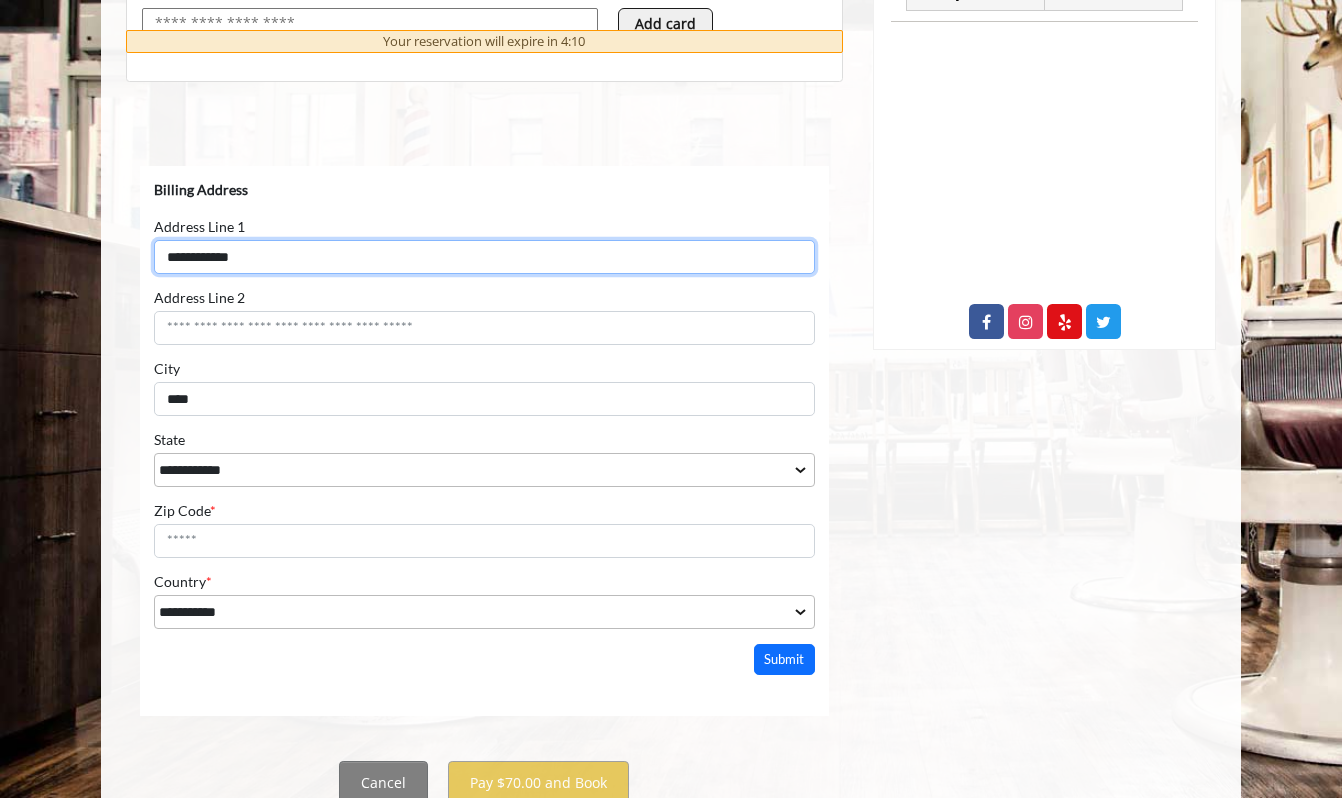 drag, startPoint x: 269, startPoint y: 254, endPoint x: 91, endPoint y: 230, distance: 179.61069 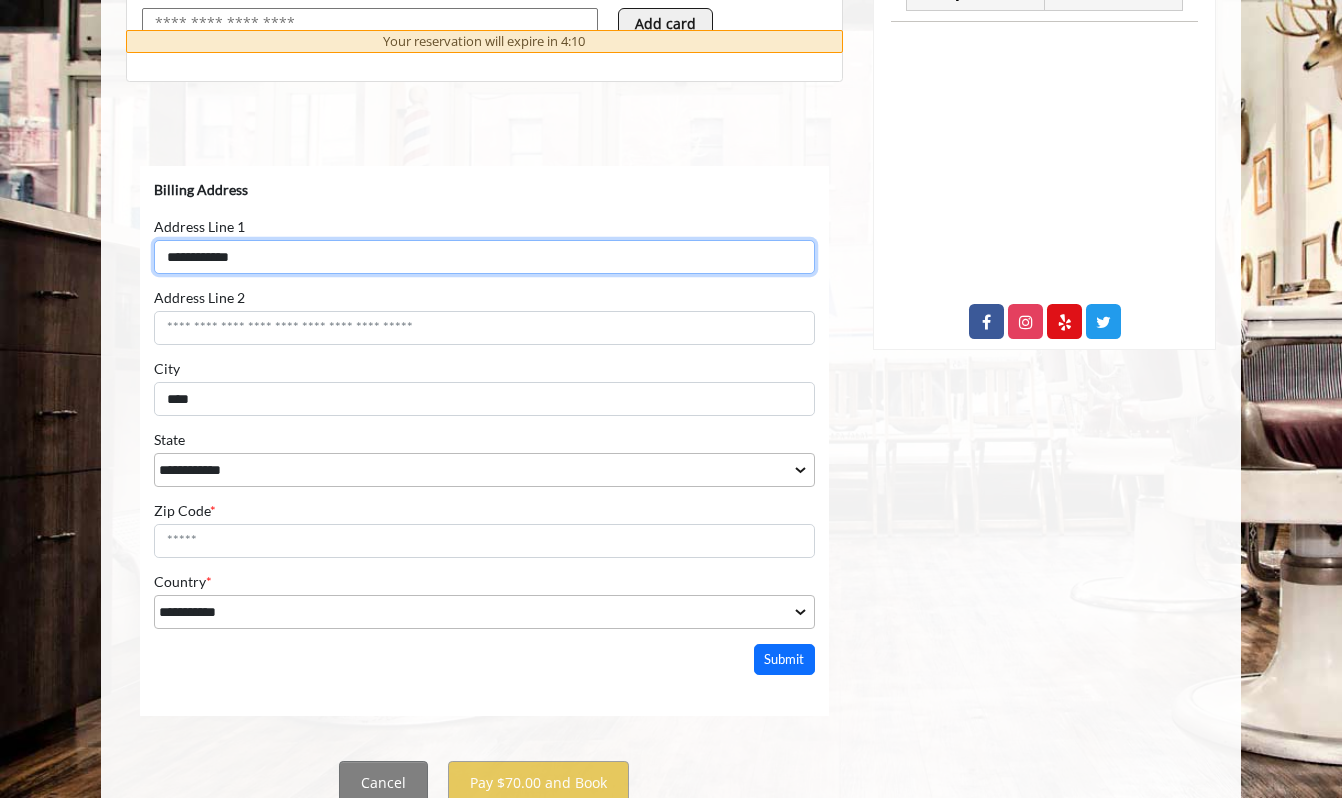 click on "**********" at bounding box center (484, 419) 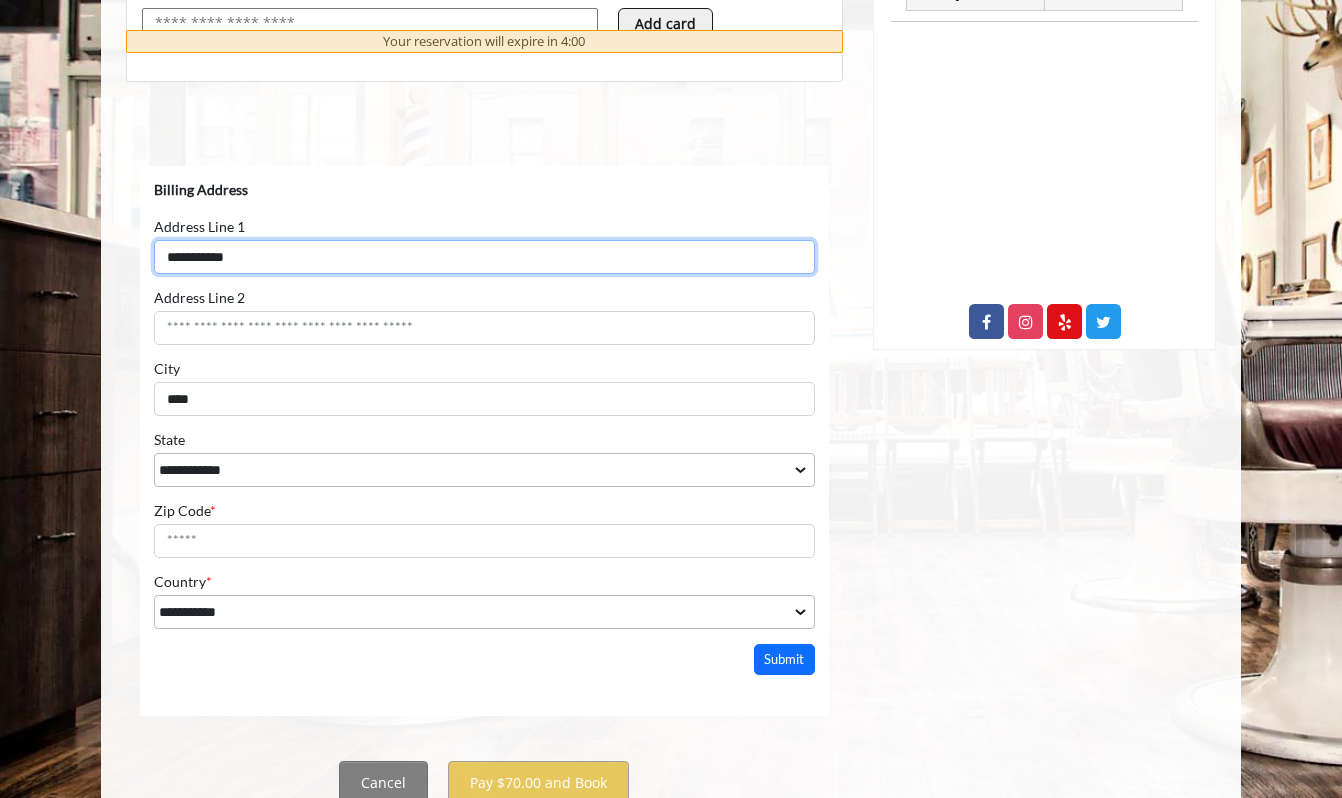 type on "**********" 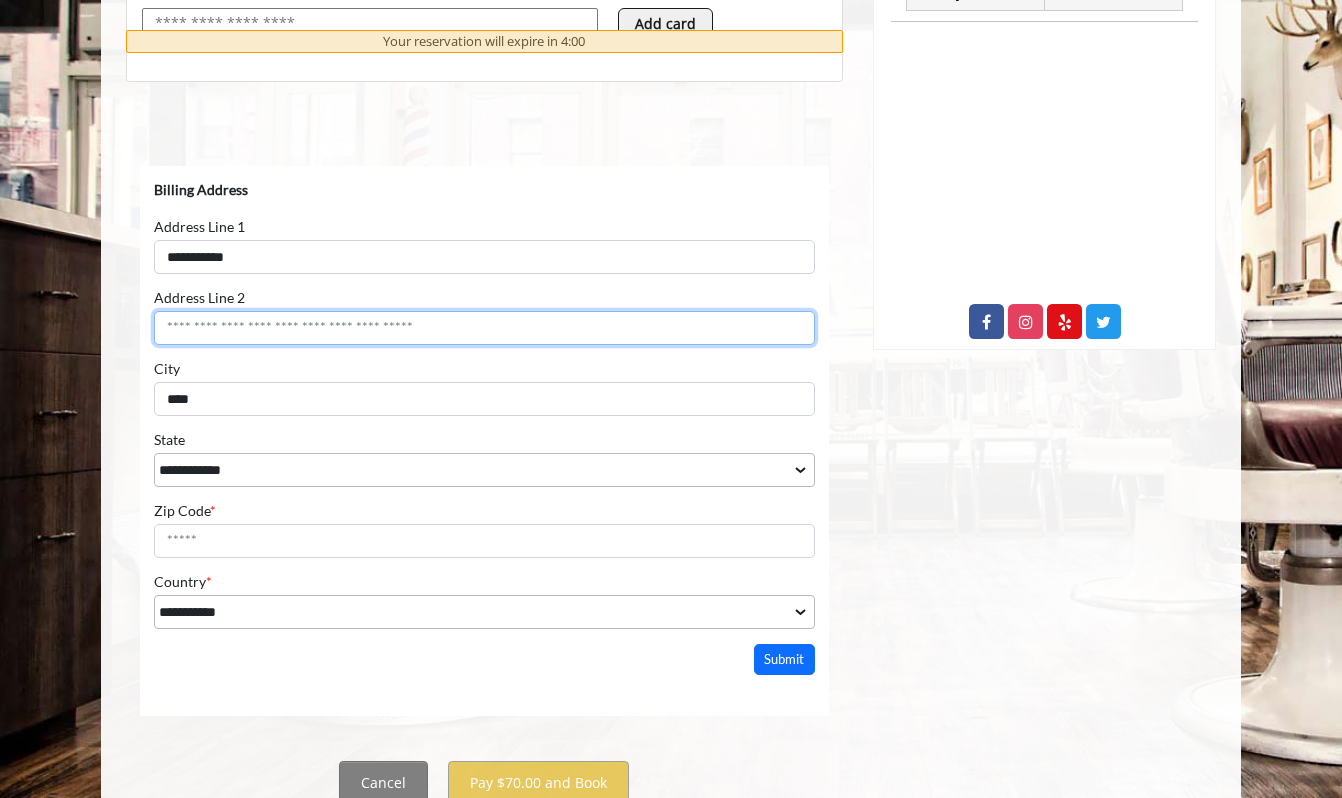 click on "Address Line 2" at bounding box center (484, 327) 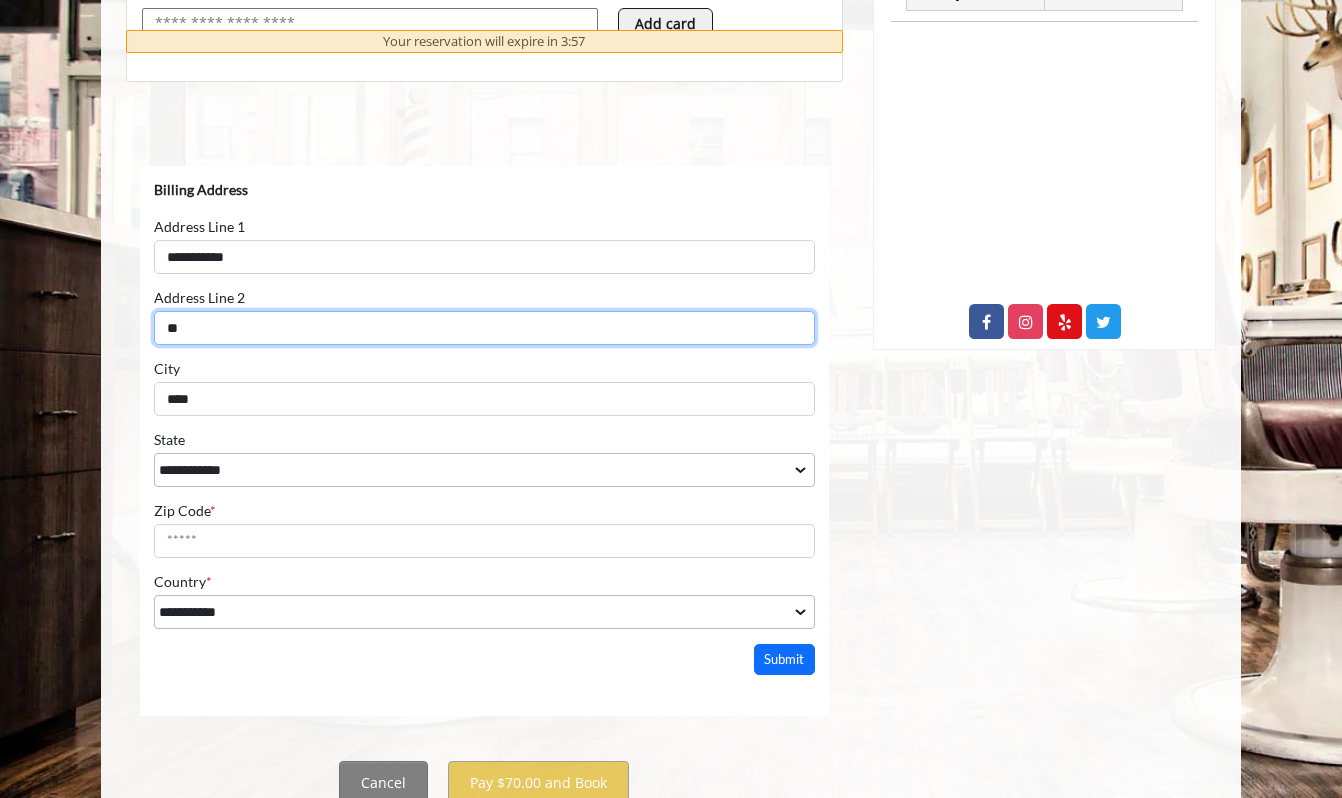 type on "**" 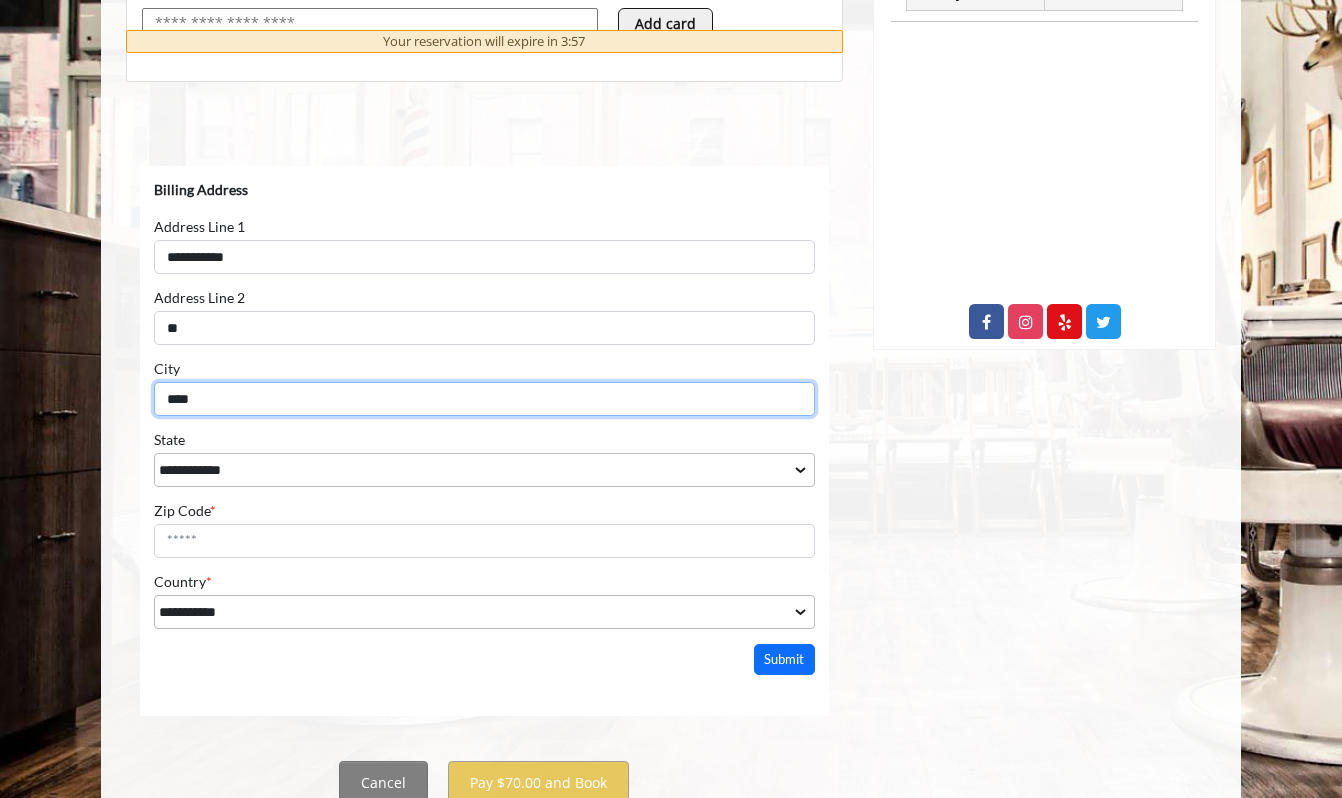 click on "****" at bounding box center (484, 398) 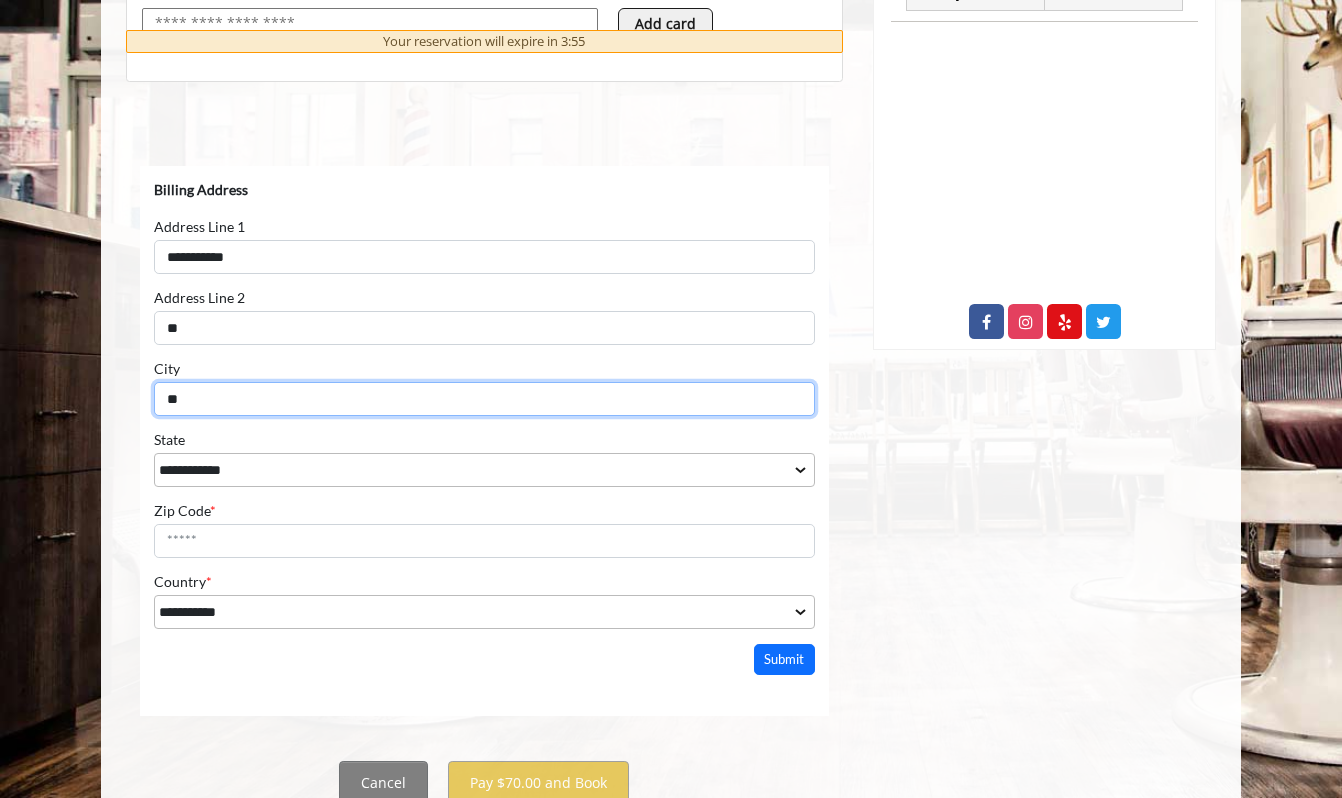 type on "*" 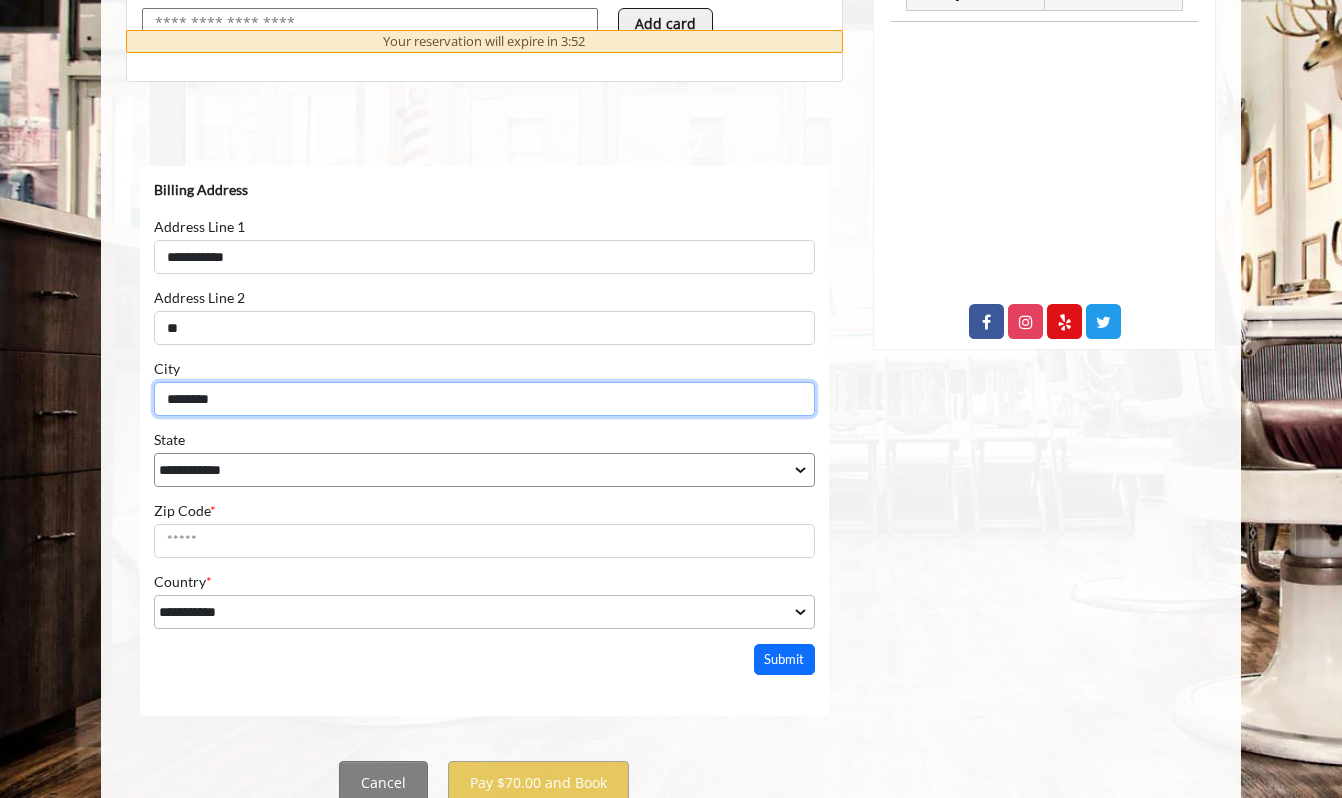 type on "********" 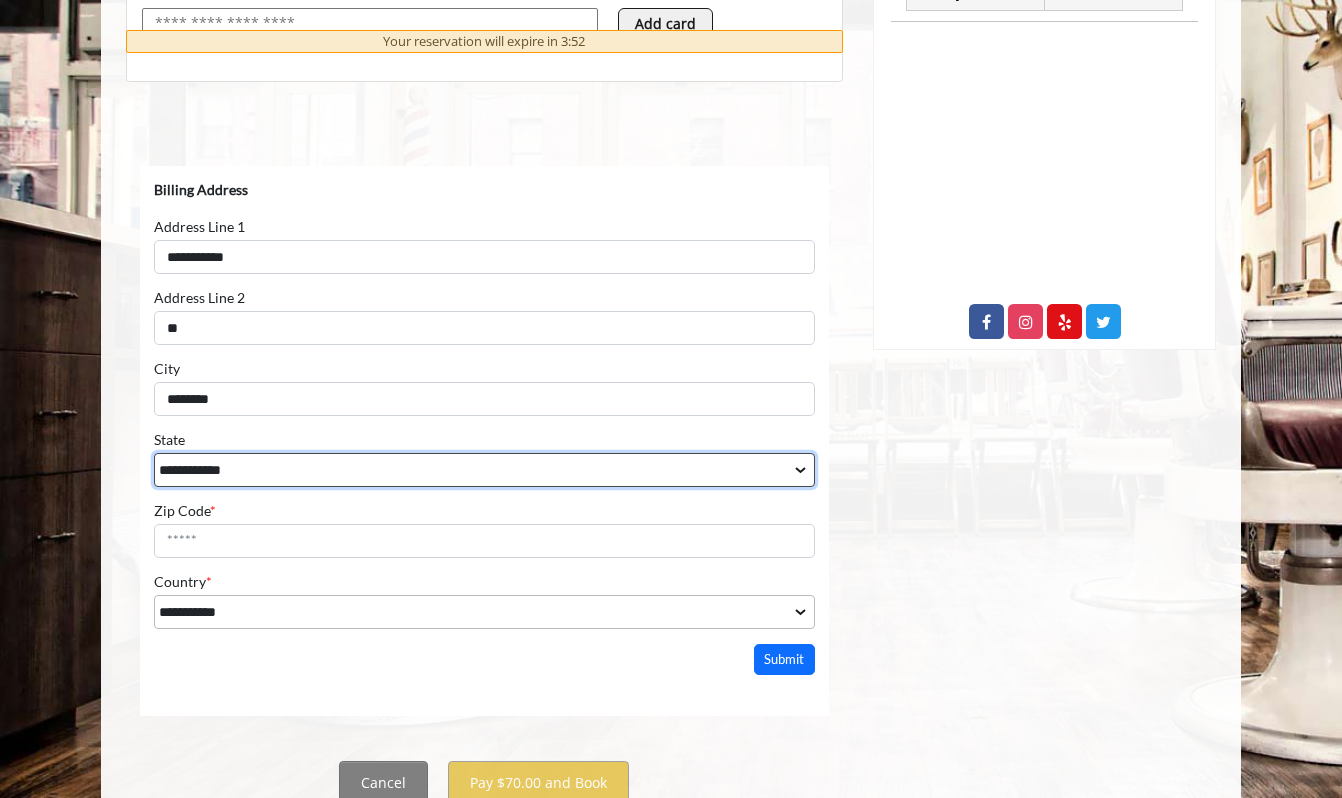 click on "**********" at bounding box center (484, 469) 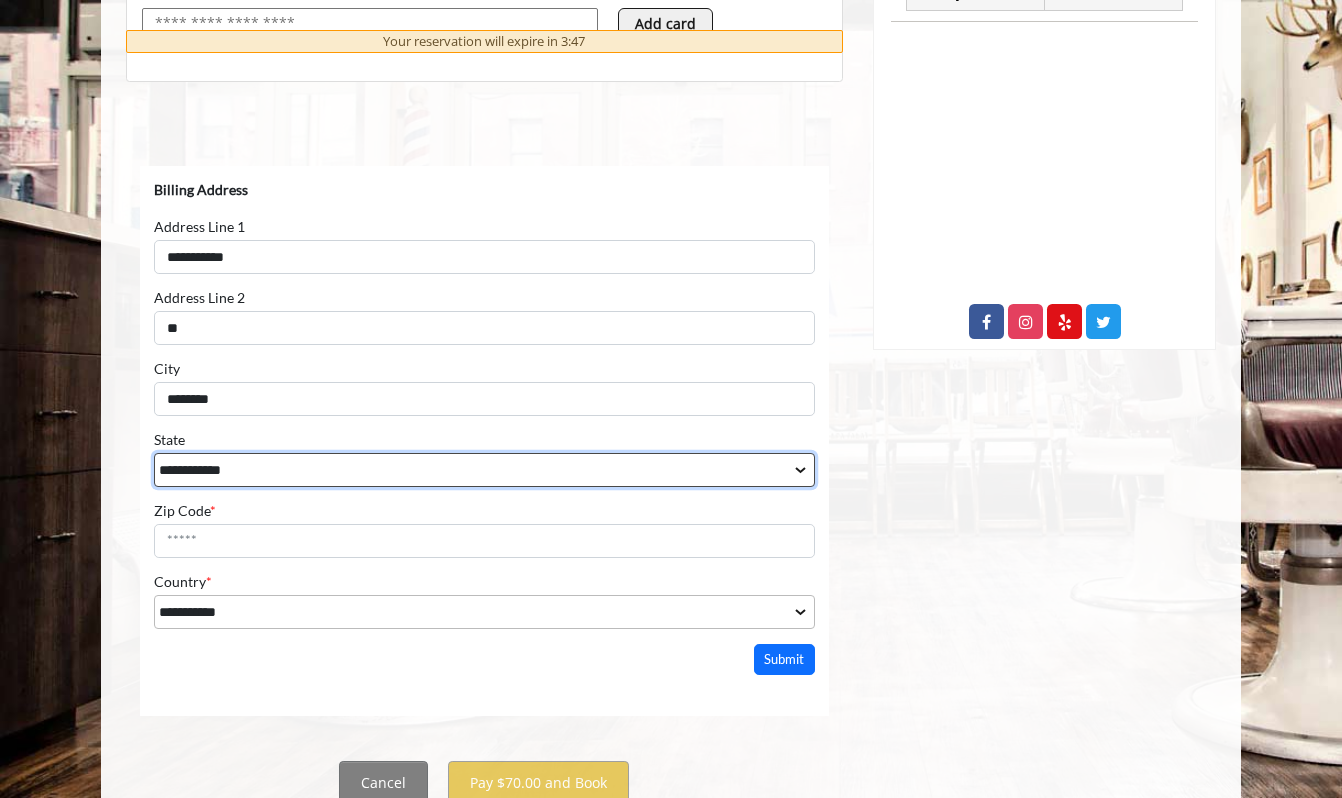select on "**" 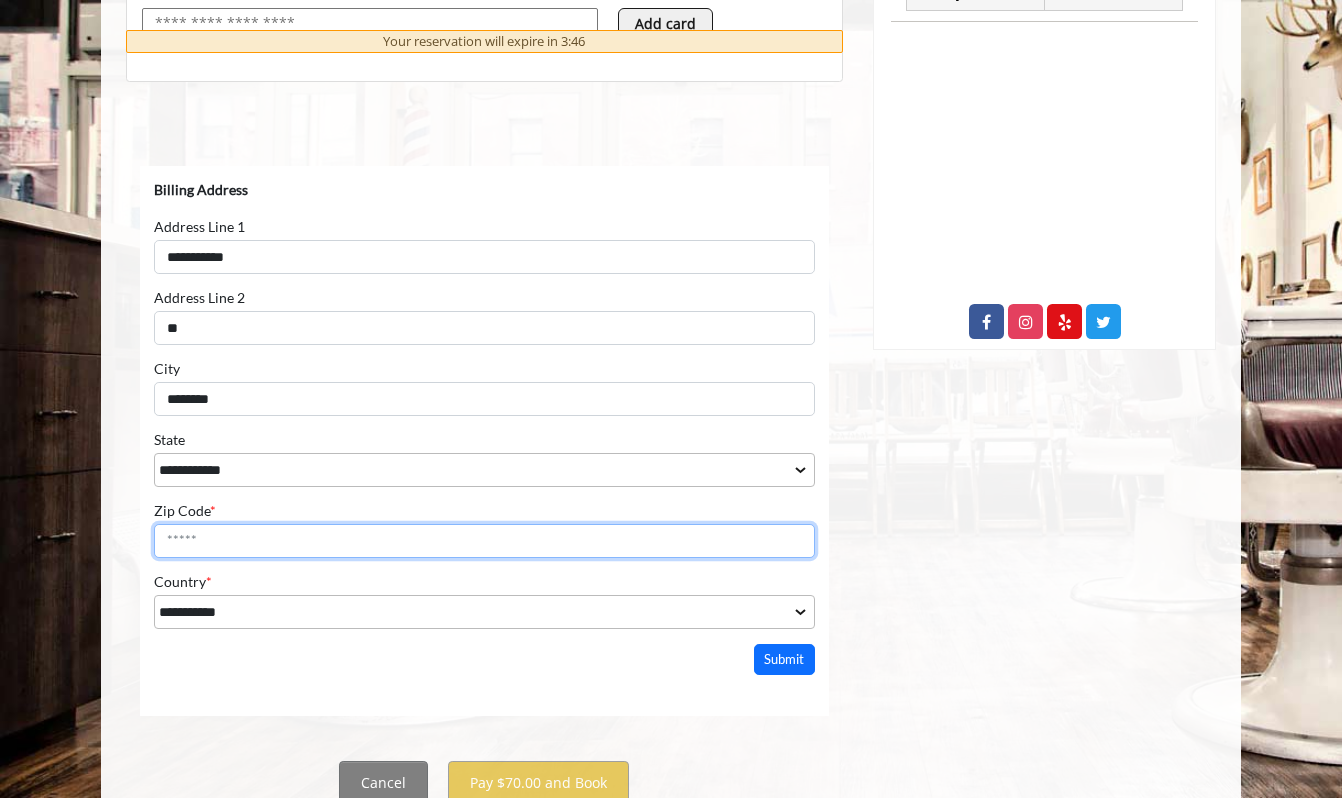 click on "Zip Code  *" at bounding box center [484, 540] 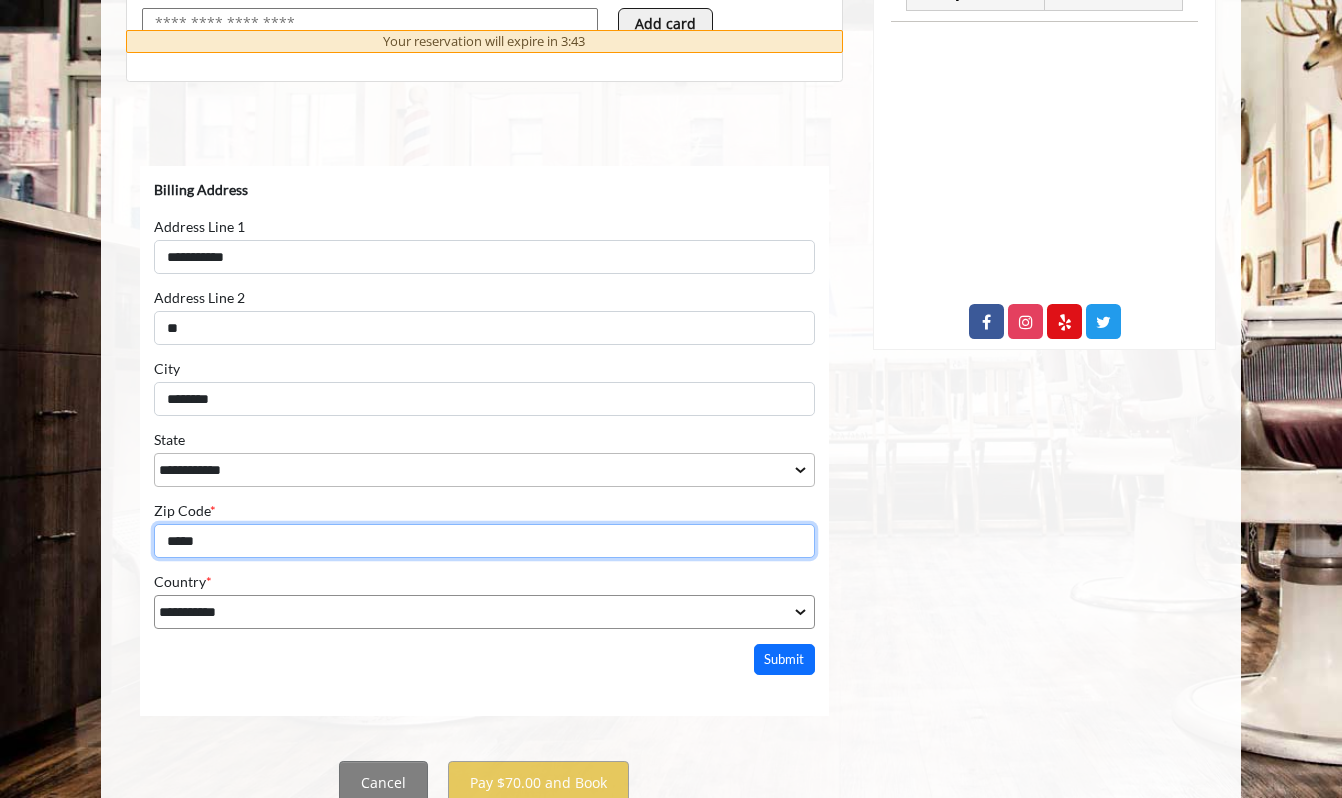 type on "*****" 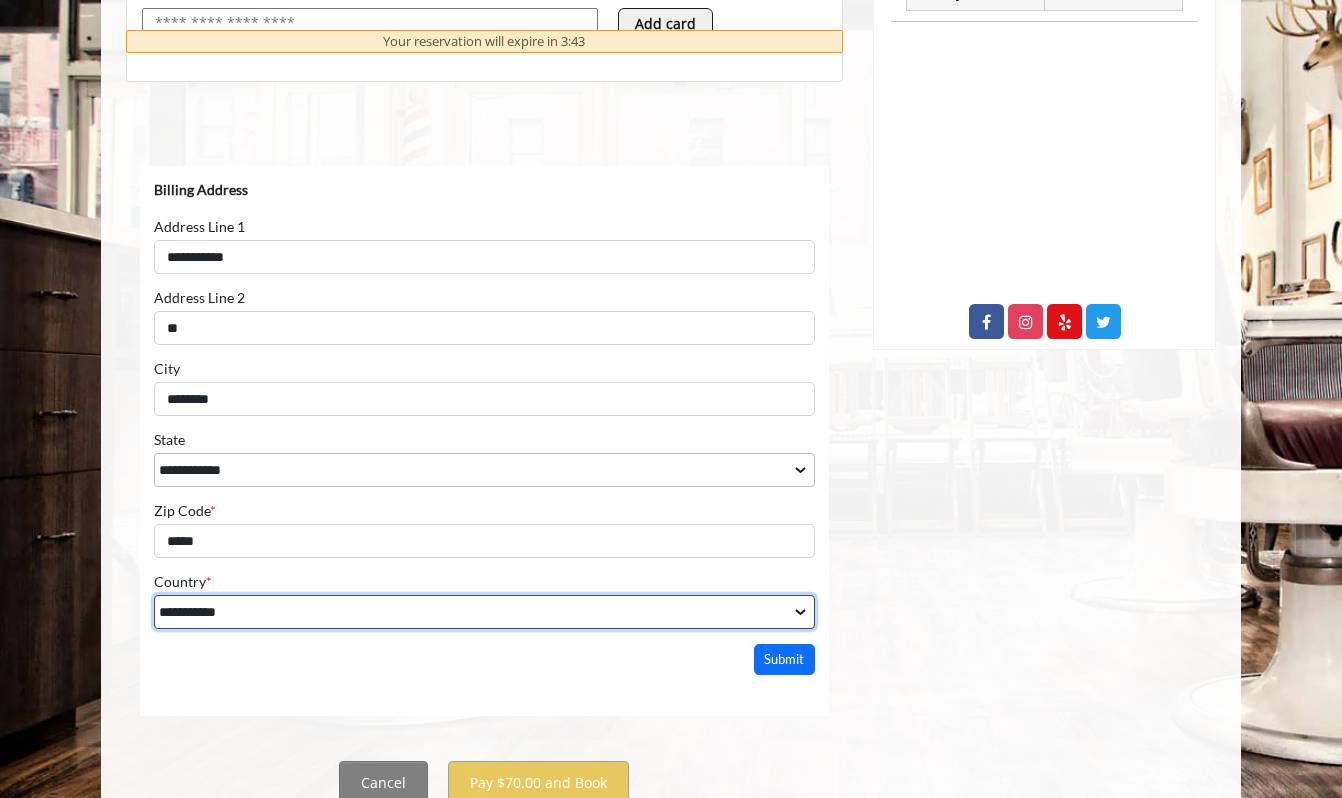 click on "**********" at bounding box center (484, 611) 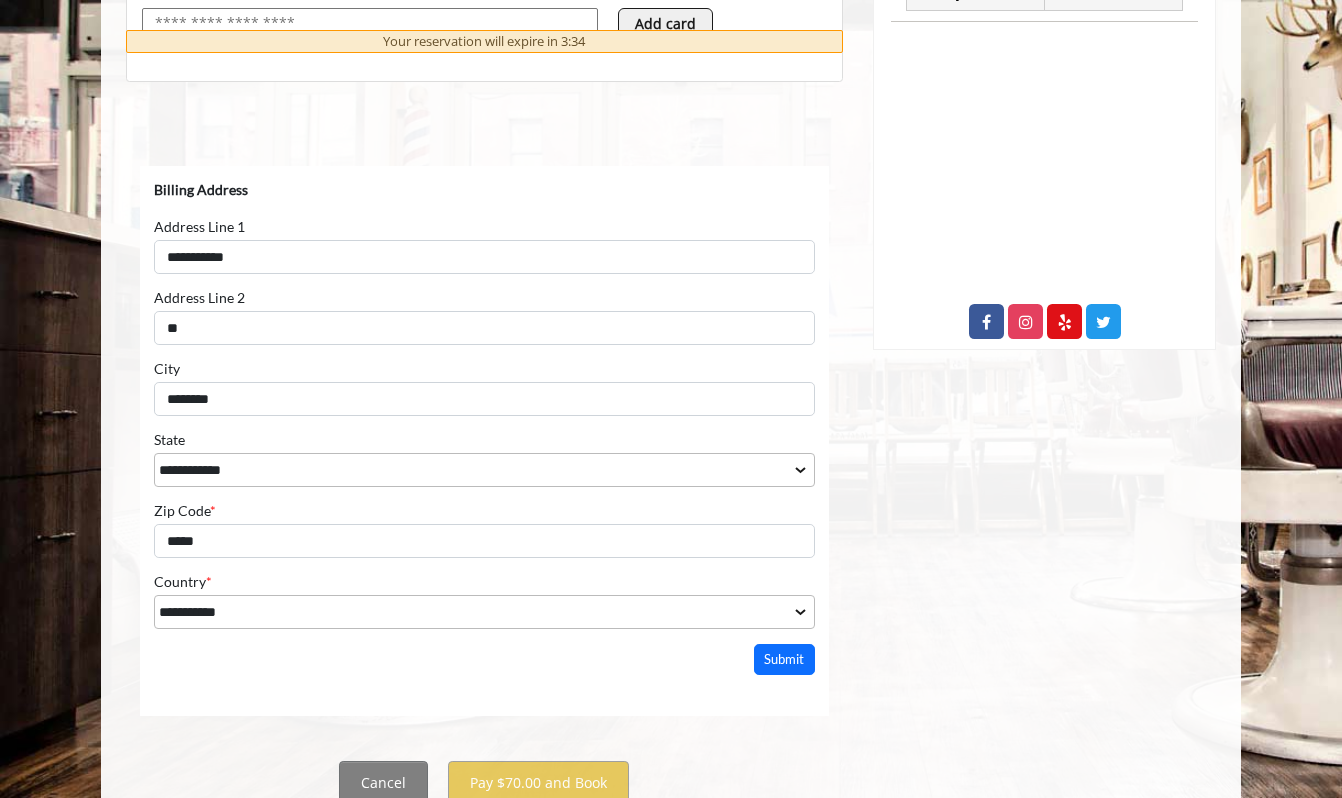 click on "Cancel Pay $70.00 and Book" 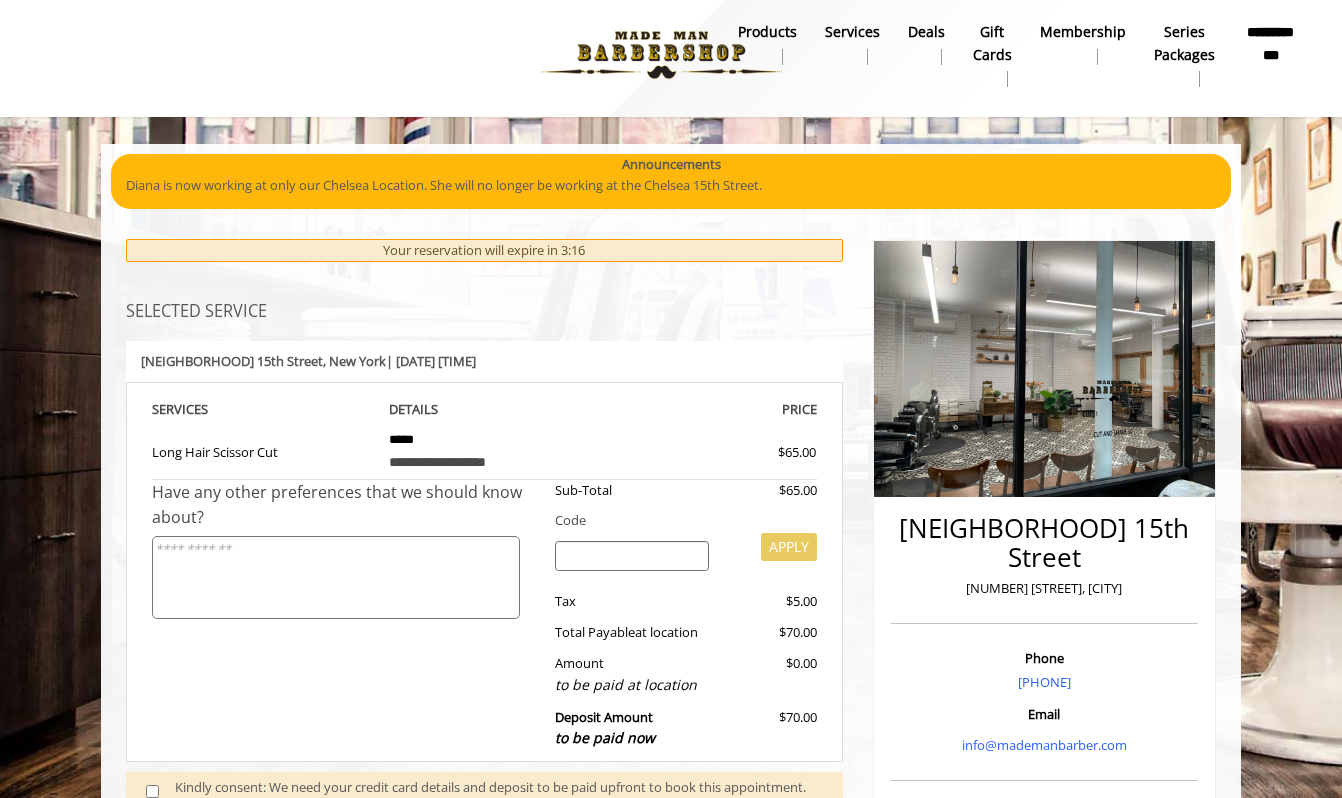scroll, scrollTop: 0, scrollLeft: 0, axis: both 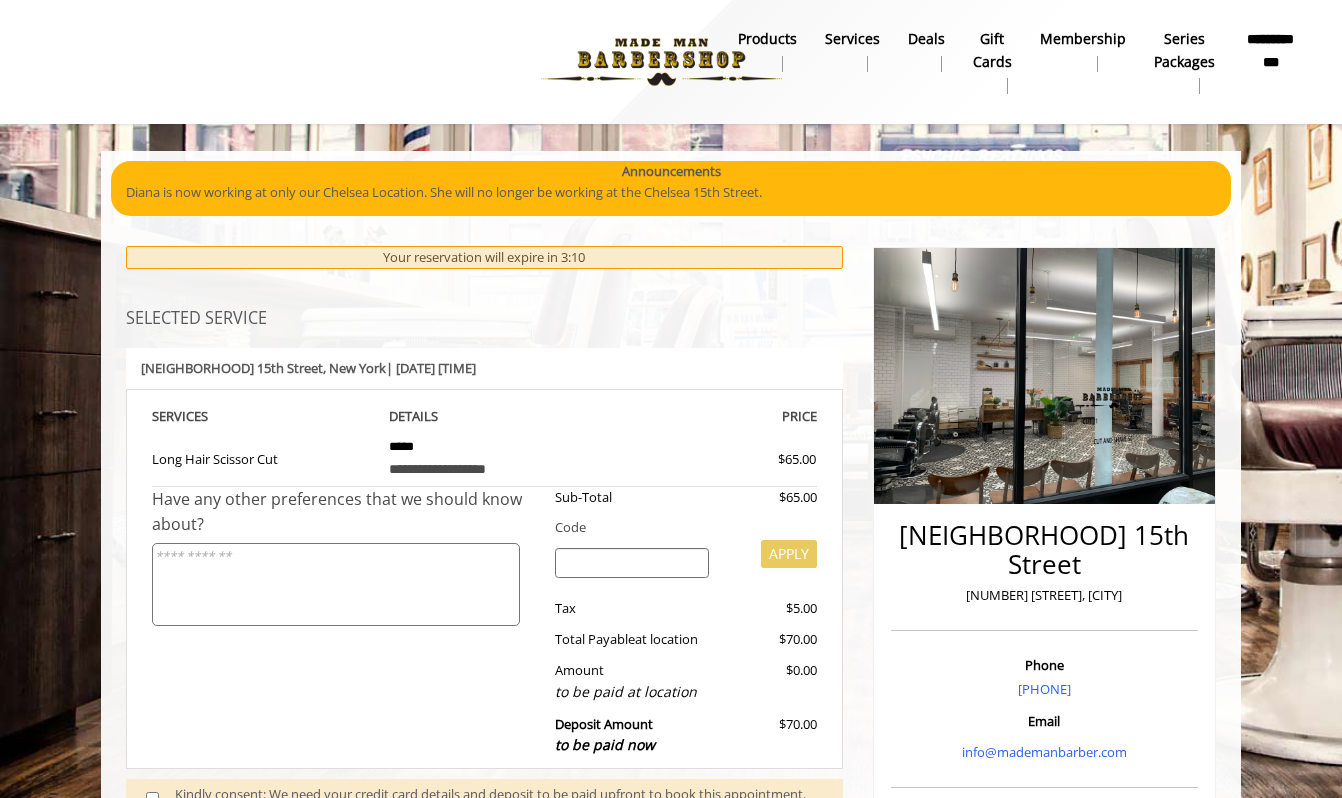 click on "Deposit Amount to be paid now" at bounding box center [632, 735] 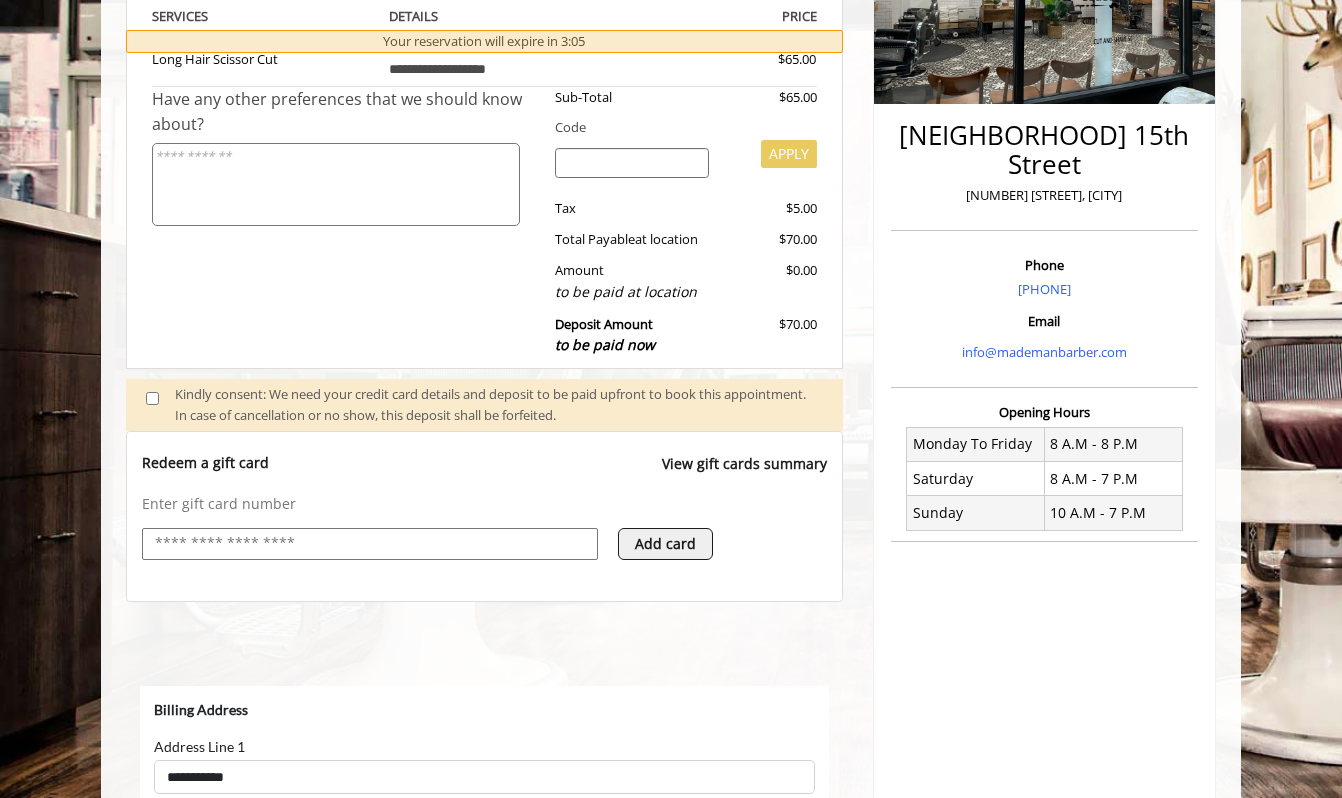 scroll, scrollTop: 480, scrollLeft: 0, axis: vertical 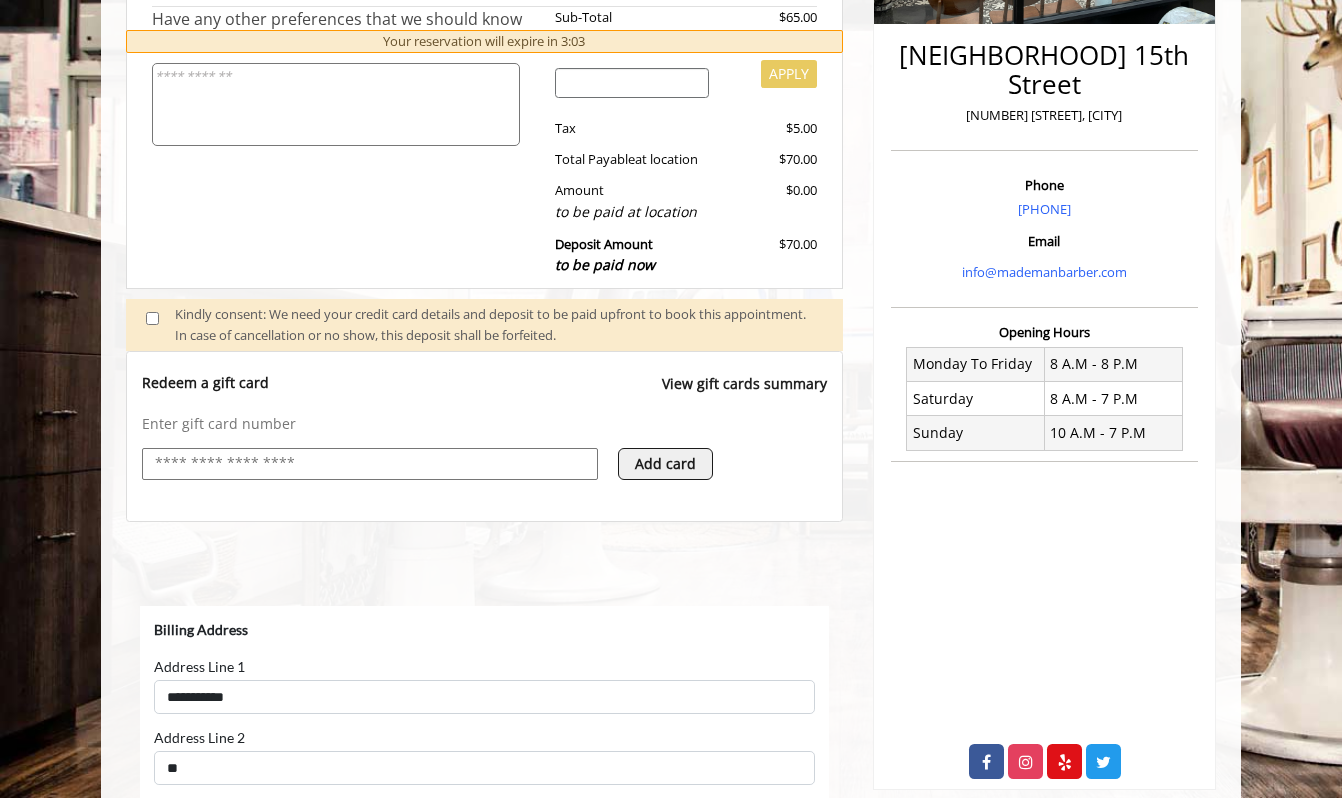click on "Add card" at bounding box center (665, 464) 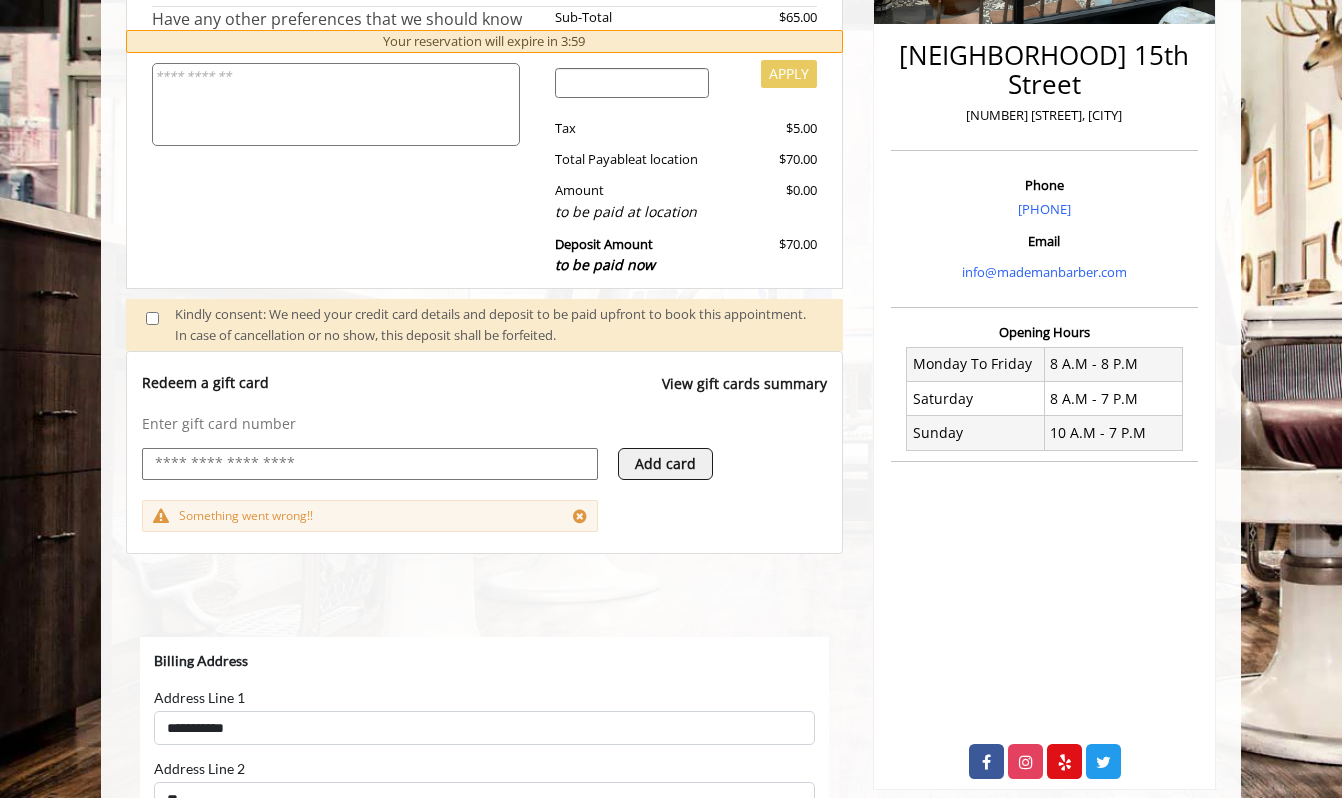 click 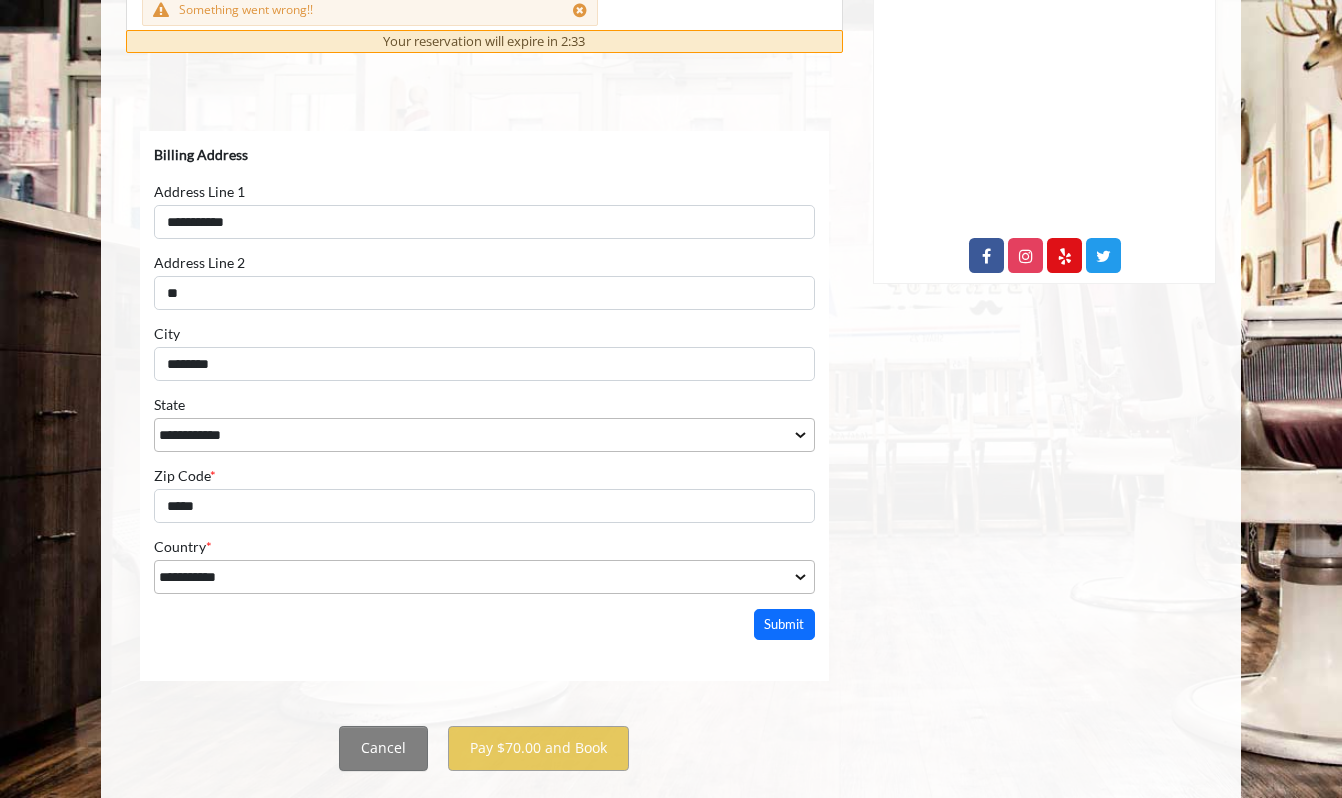 scroll, scrollTop: 1029, scrollLeft: 0, axis: vertical 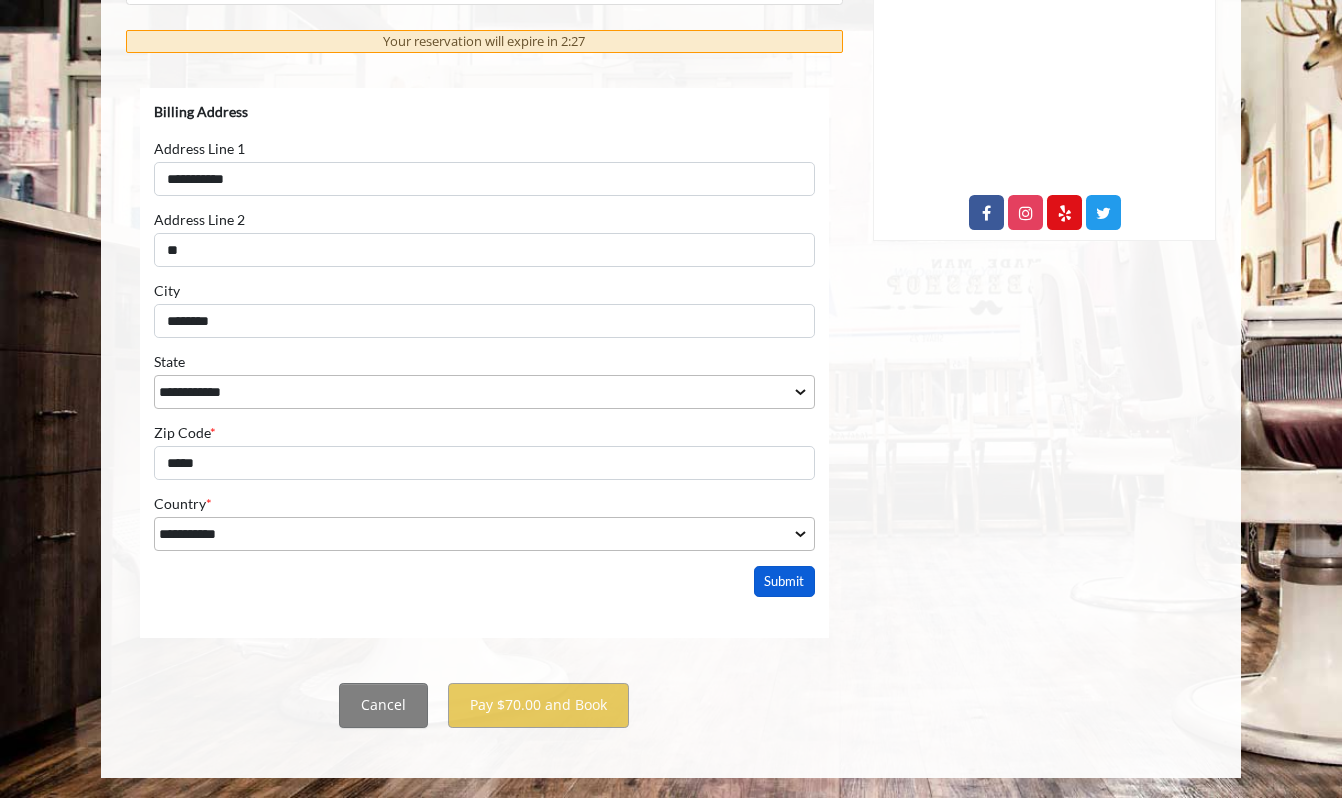click on "Submit" at bounding box center (785, 580) 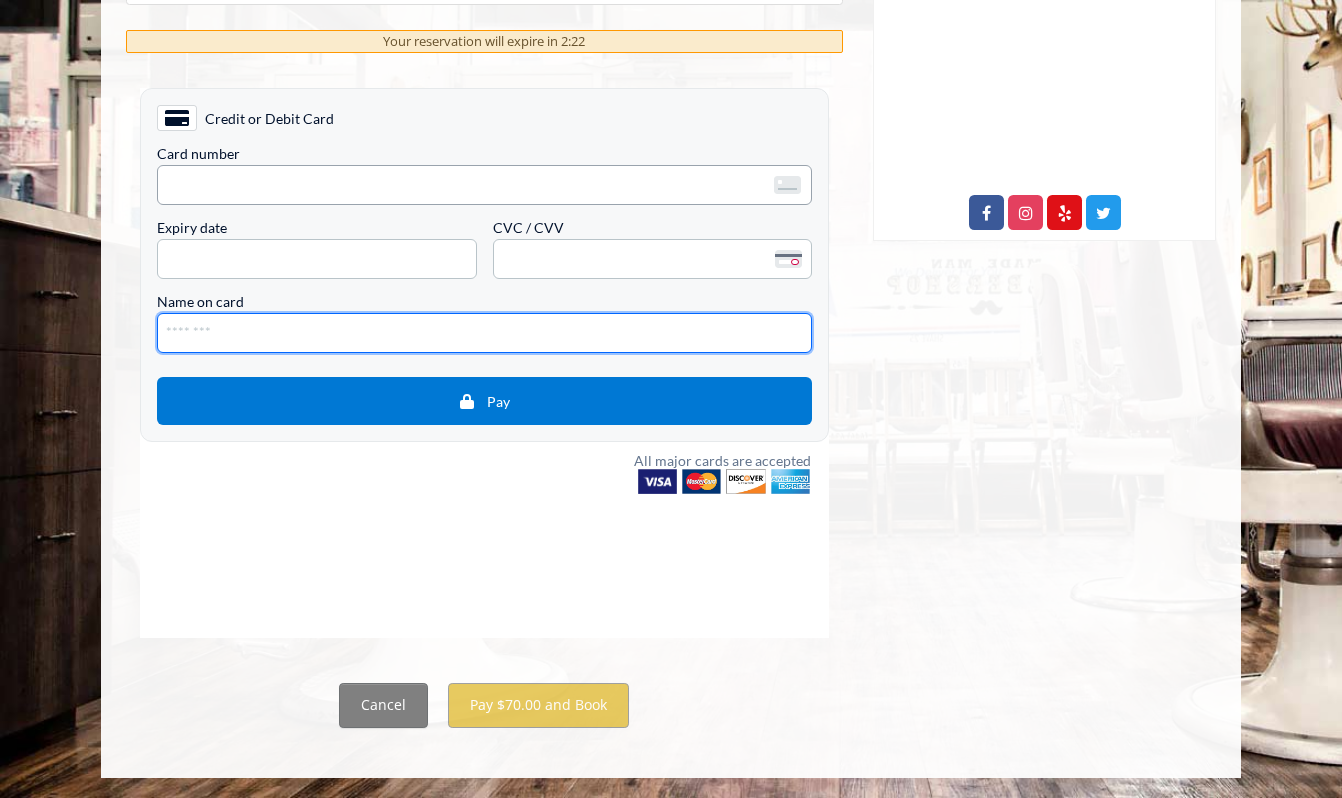 type on "**********" 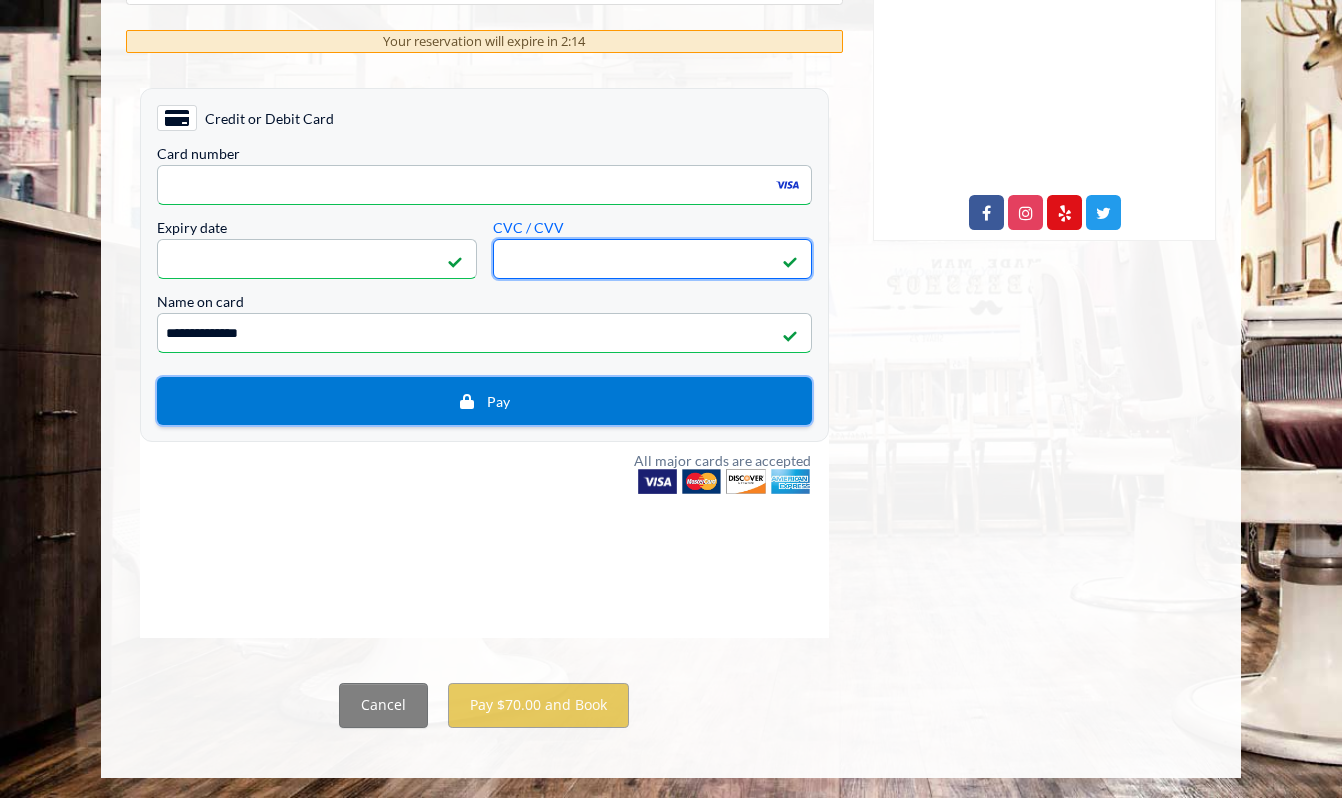 click at bounding box center [467, 400] 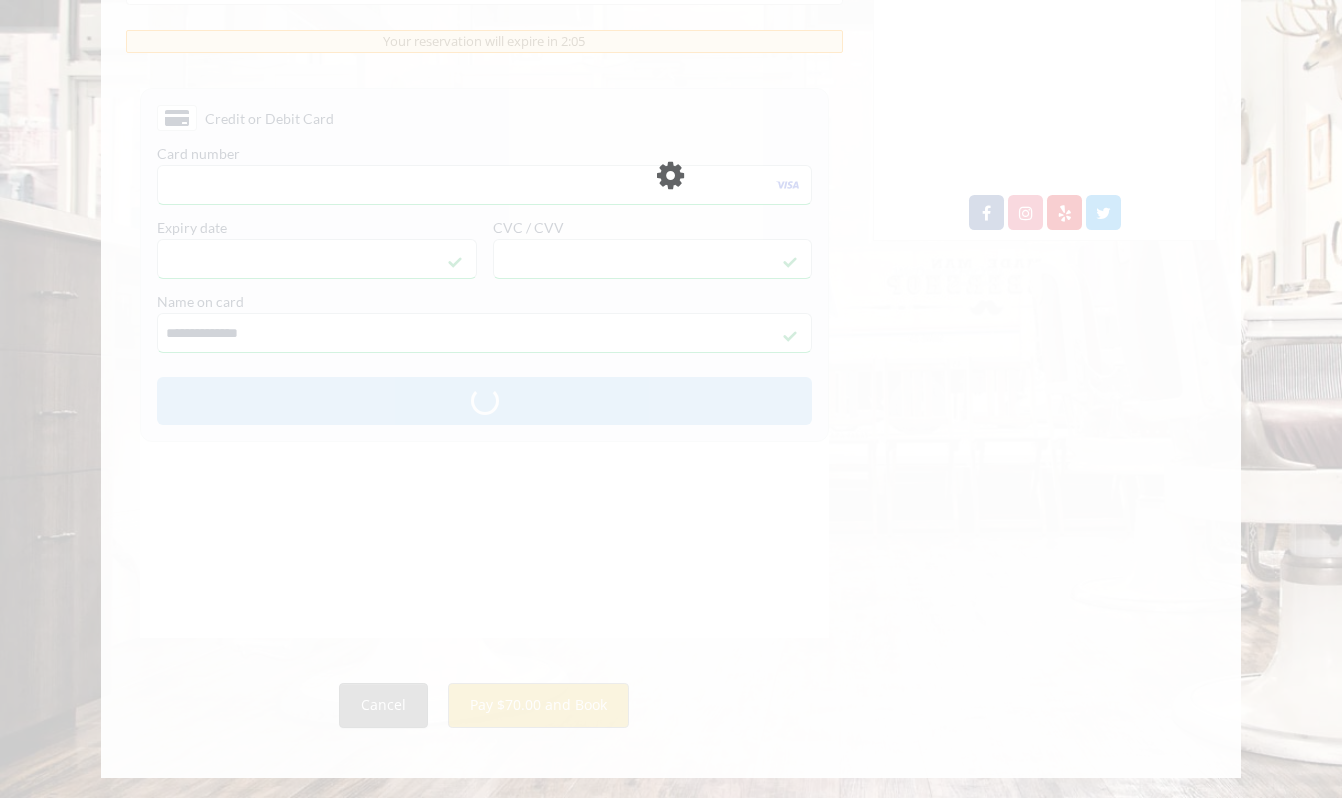 scroll, scrollTop: 0, scrollLeft: 0, axis: both 